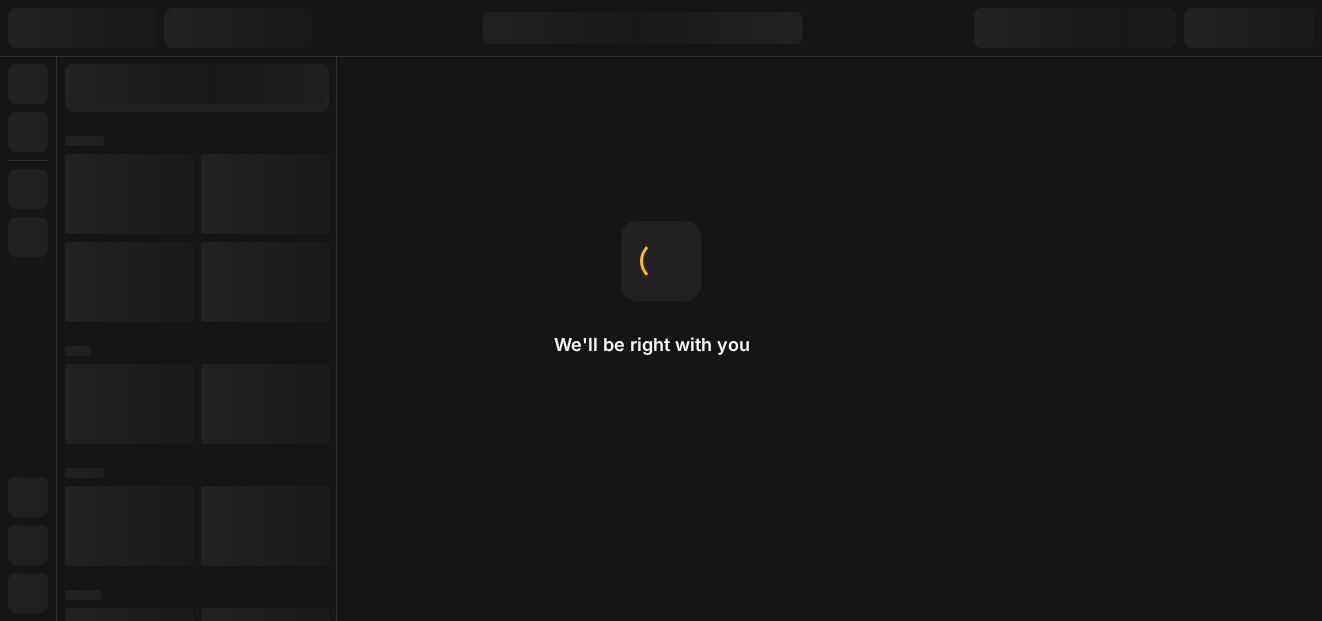 scroll, scrollTop: 0, scrollLeft: 0, axis: both 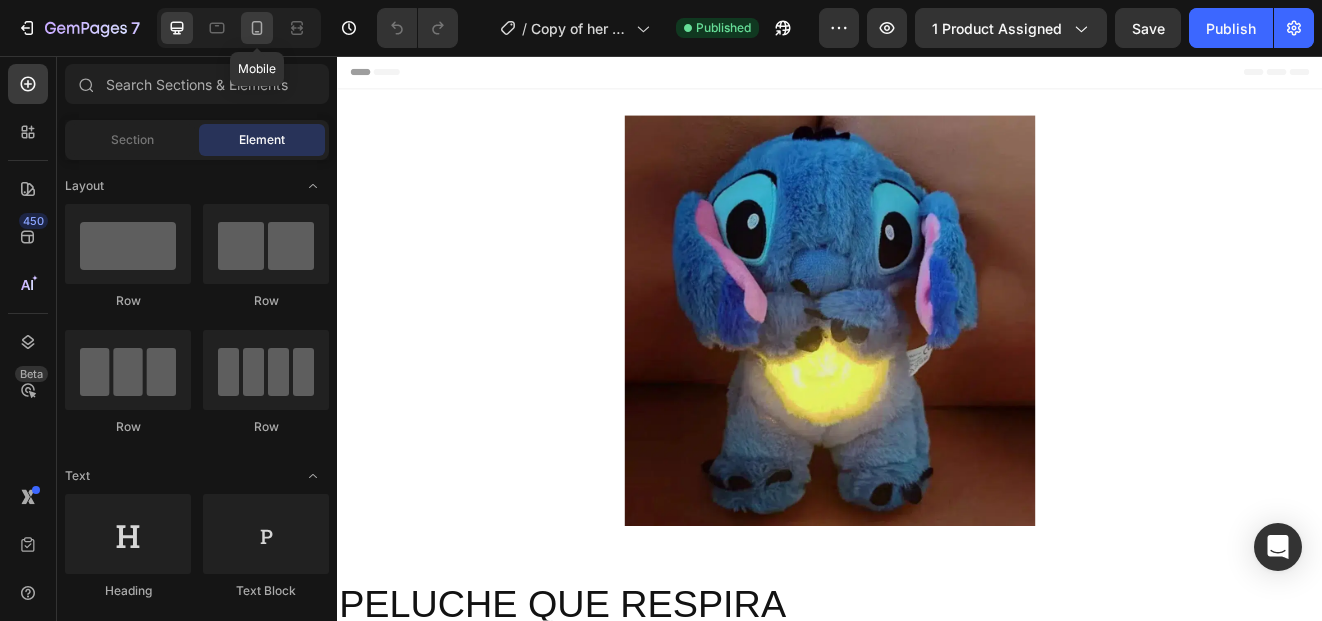 click 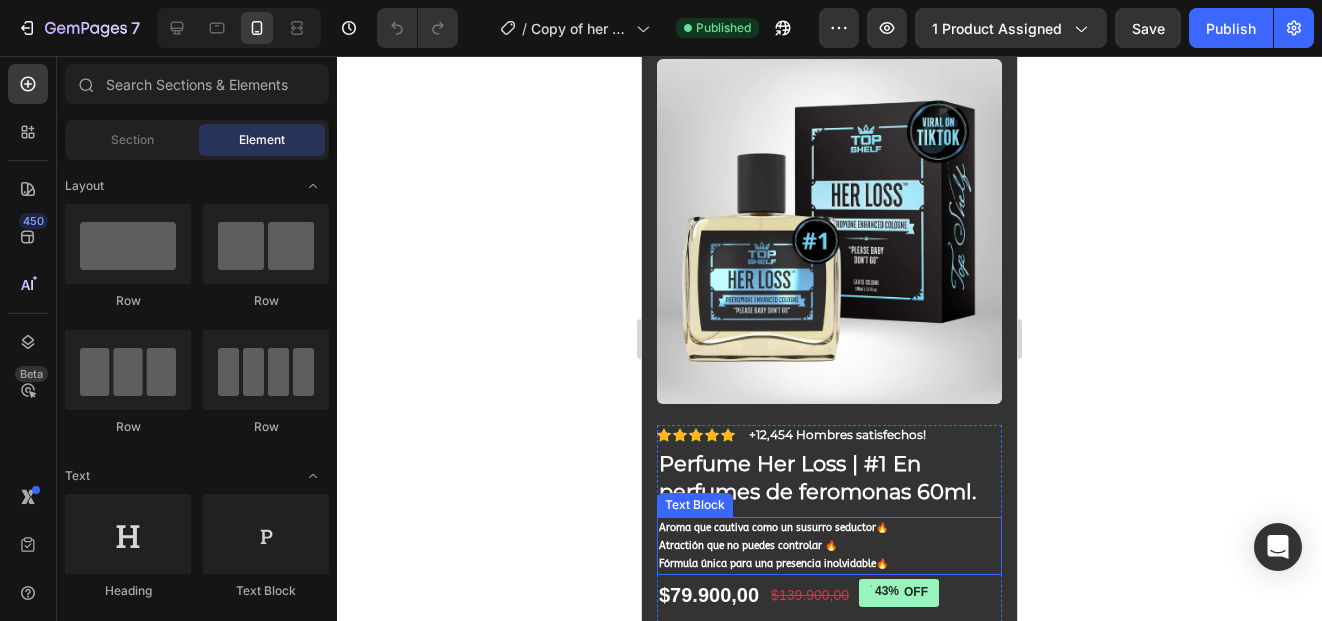 scroll, scrollTop: 900, scrollLeft: 0, axis: vertical 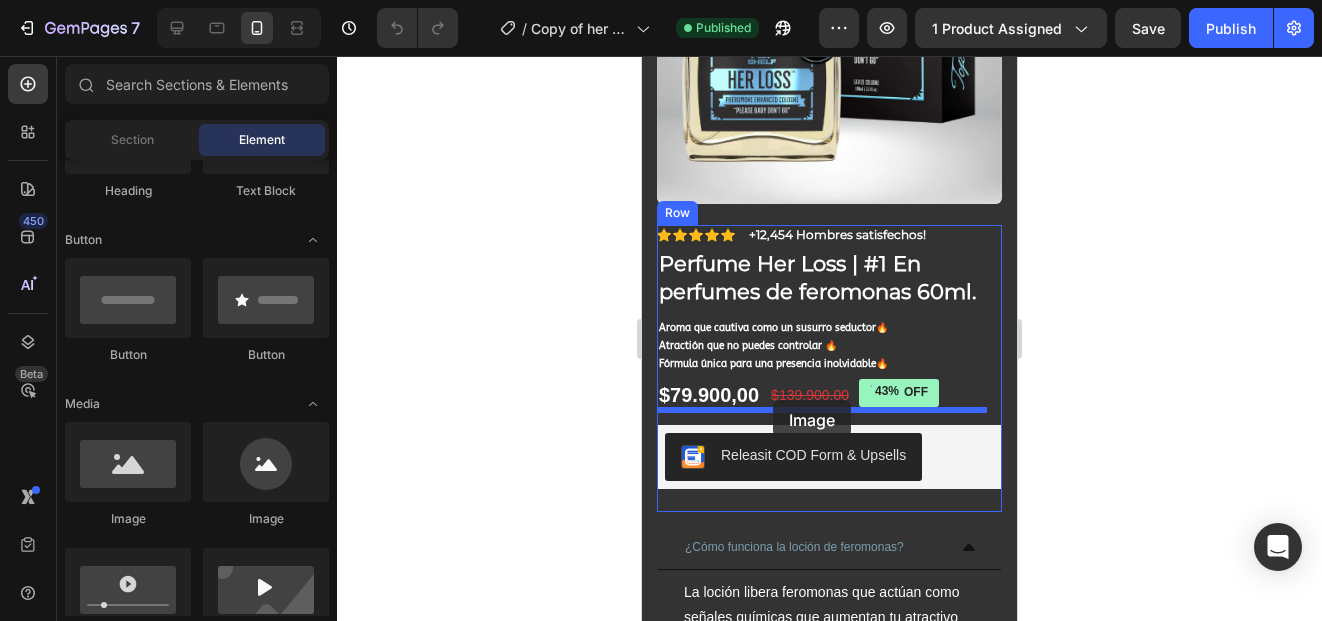 drag, startPoint x: 923, startPoint y: 485, endPoint x: 773, endPoint y: 400, distance: 172.4094 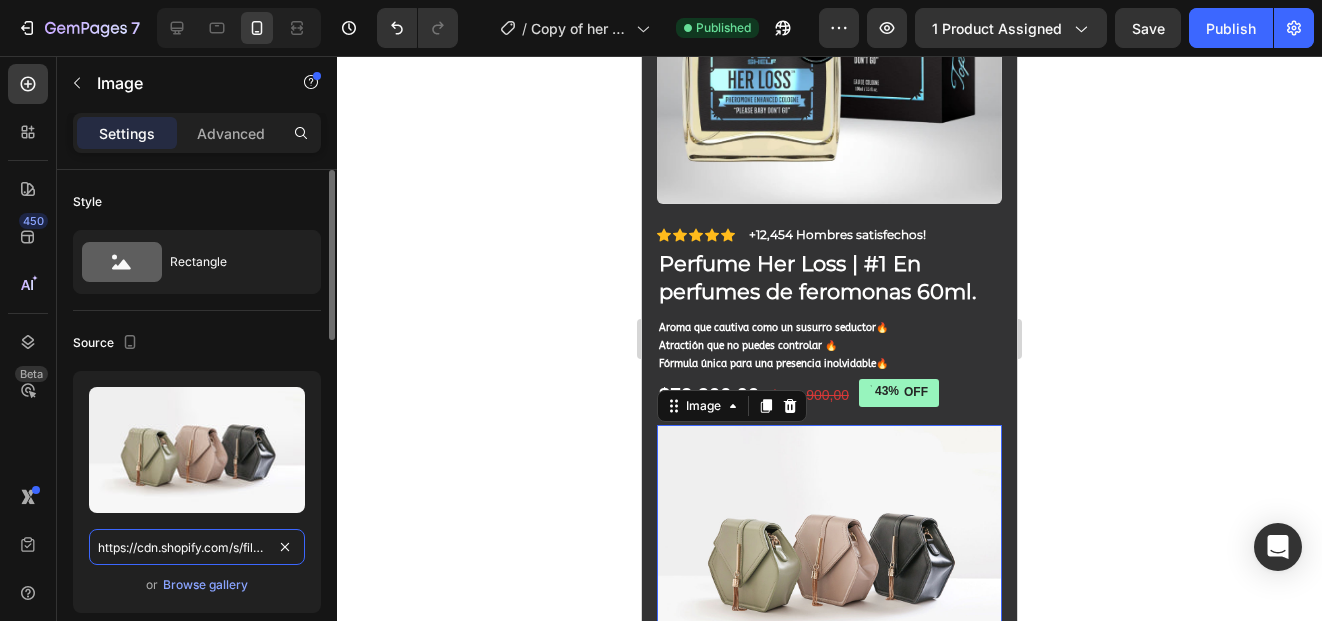click on "https://cdn.shopify.com/s/files/1/2005/9307/files/image_demo.jpg" at bounding box center (197, 547) 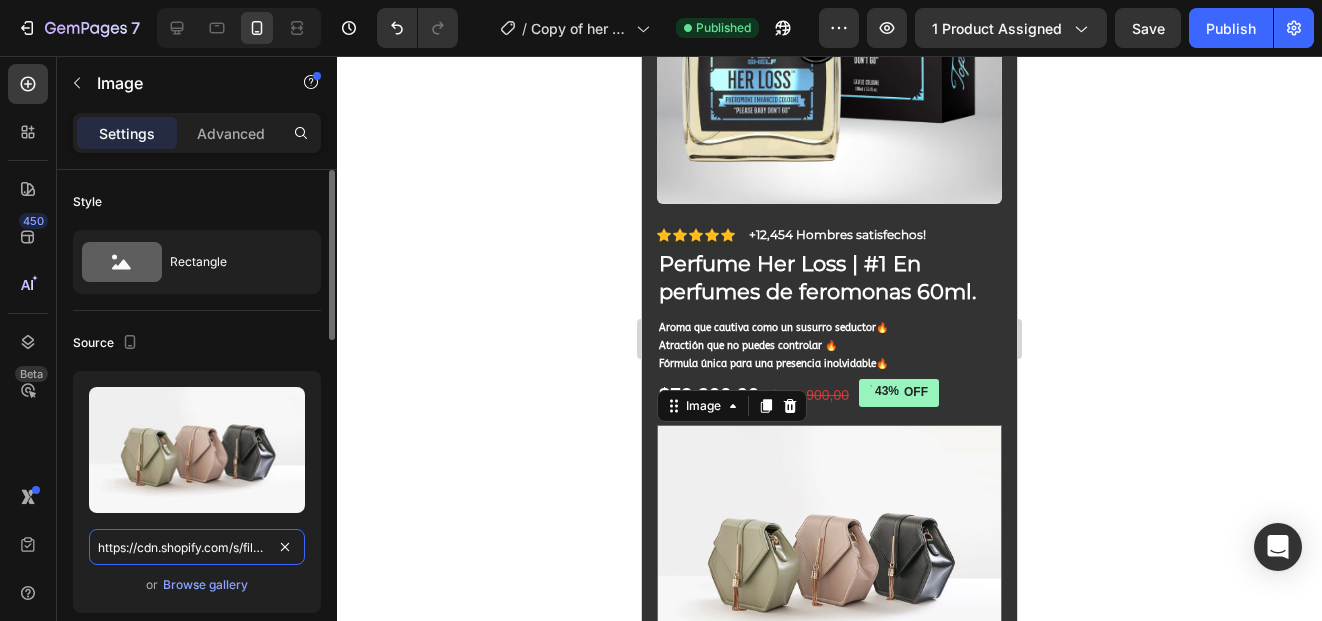 paste on "i.ibb.co/Kxkn21YD/P-1.pn" 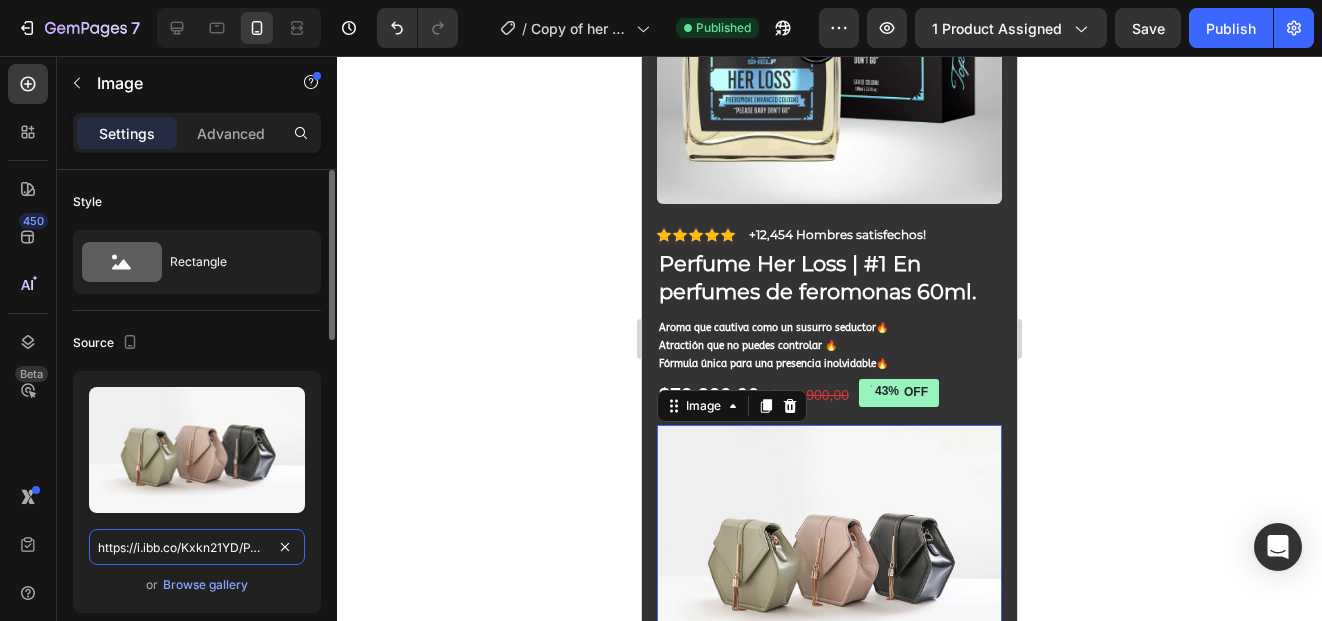 scroll, scrollTop: 0, scrollLeft: 24, axis: horizontal 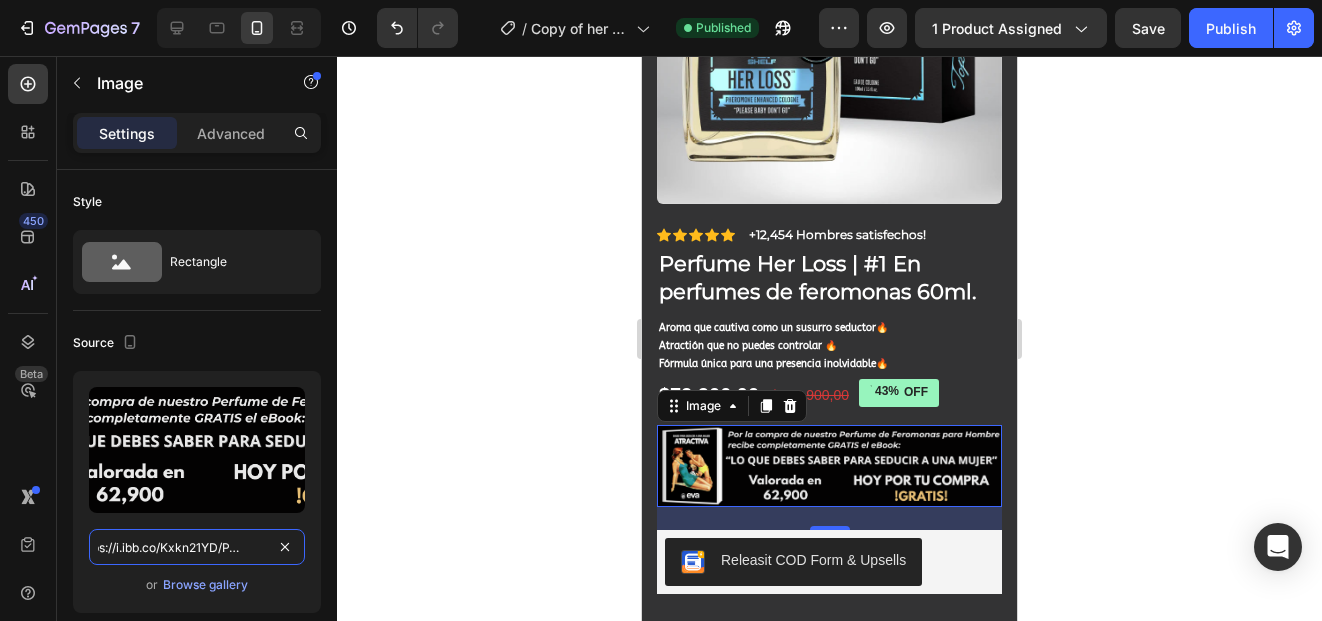 type on "https://i.ibb.co/Kxkn21YD/P-1.png" 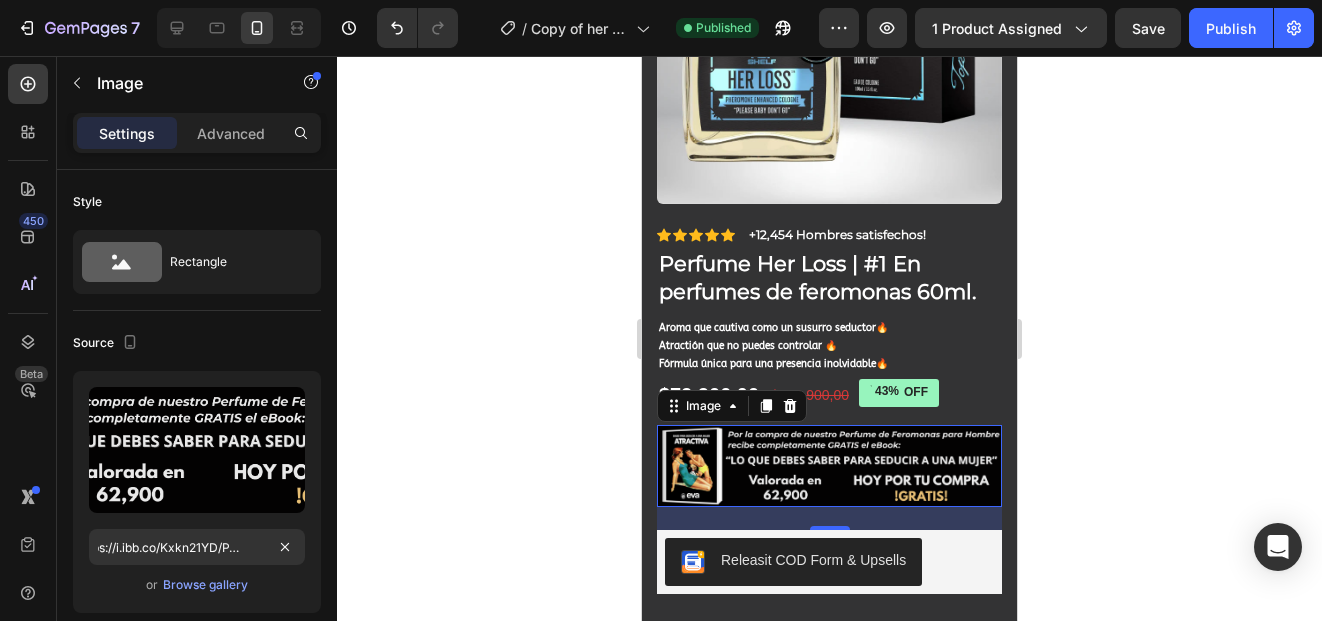 click 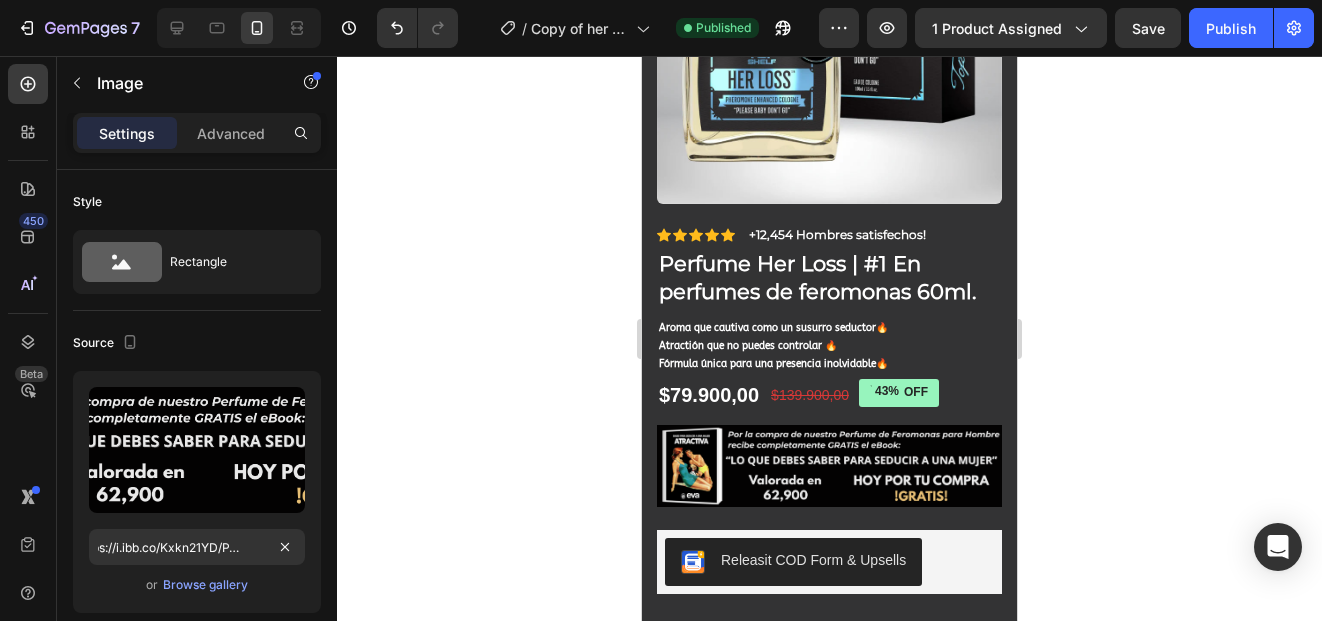 scroll, scrollTop: 0, scrollLeft: 0, axis: both 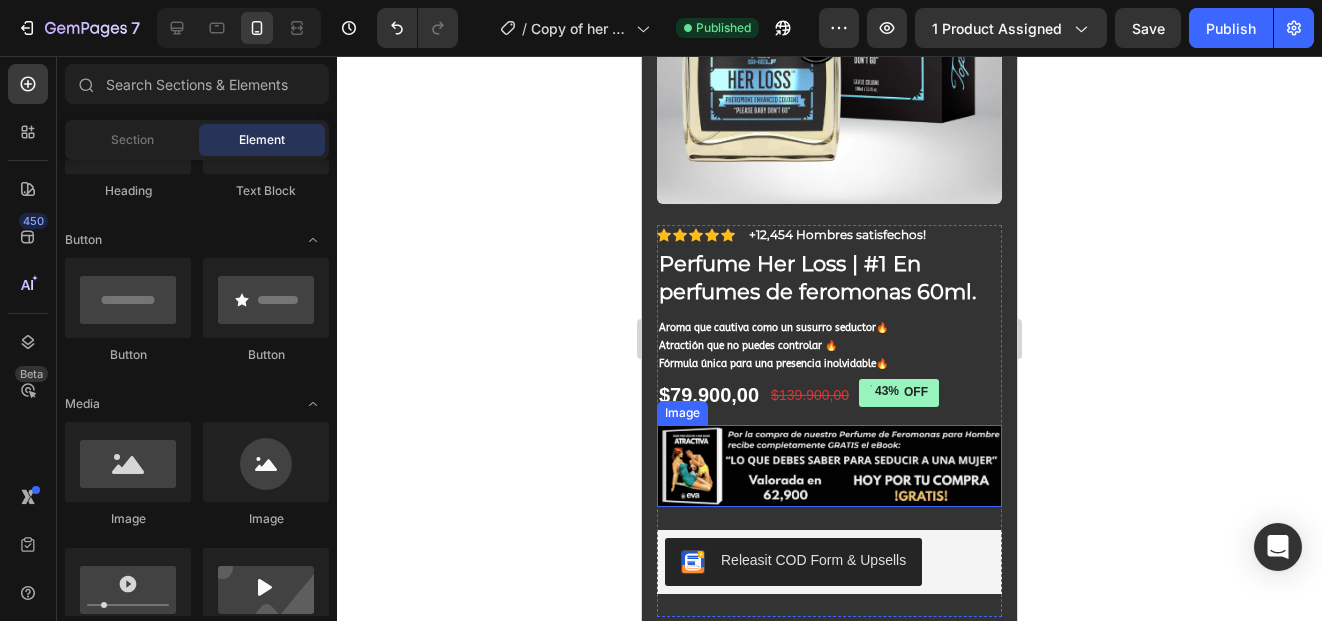 click at bounding box center [829, 466] 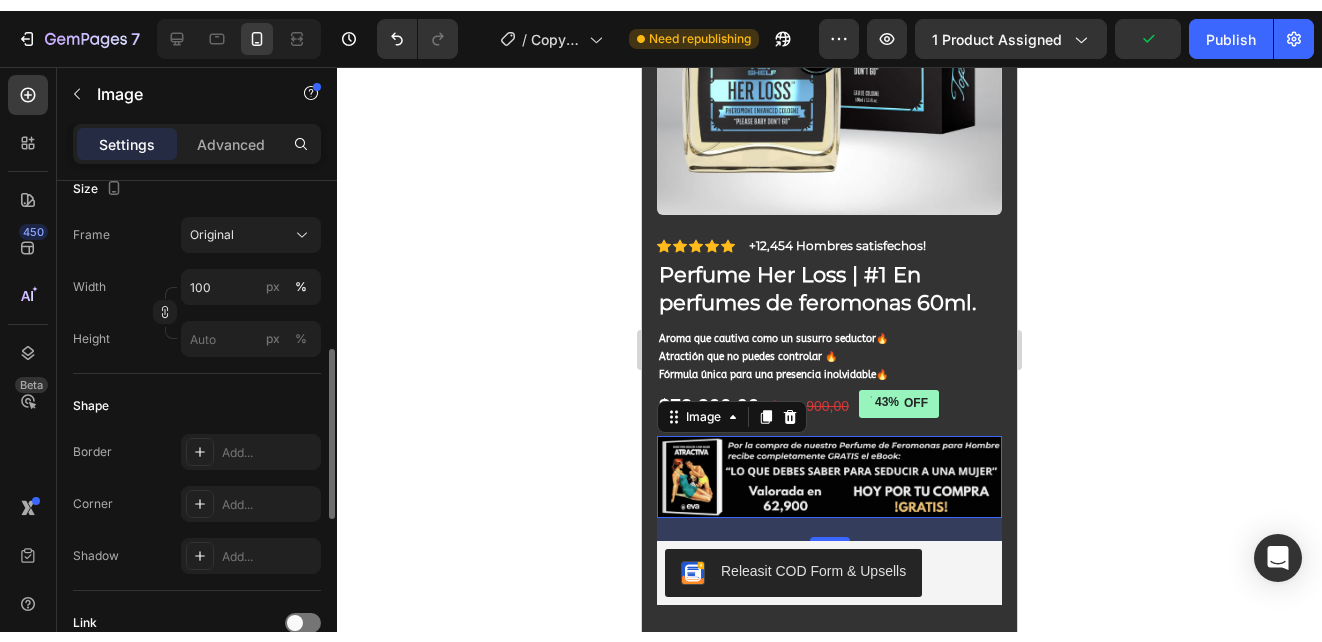 scroll, scrollTop: 600, scrollLeft: 0, axis: vertical 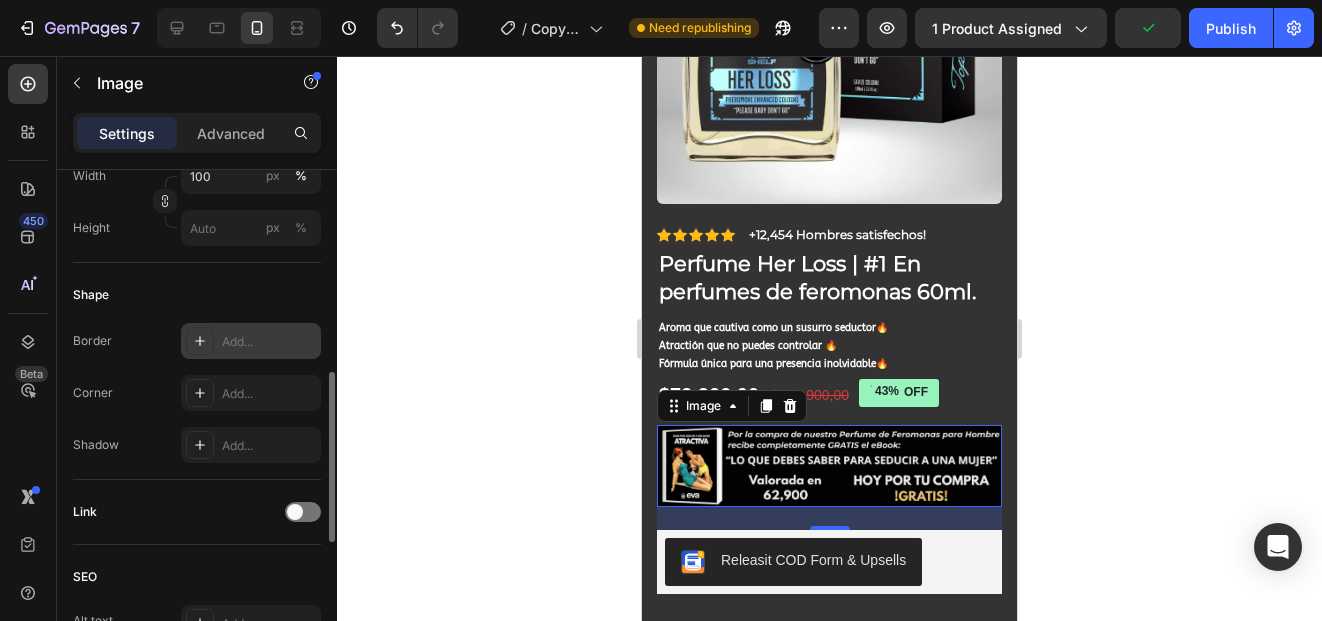 click on "Add..." at bounding box center [269, 342] 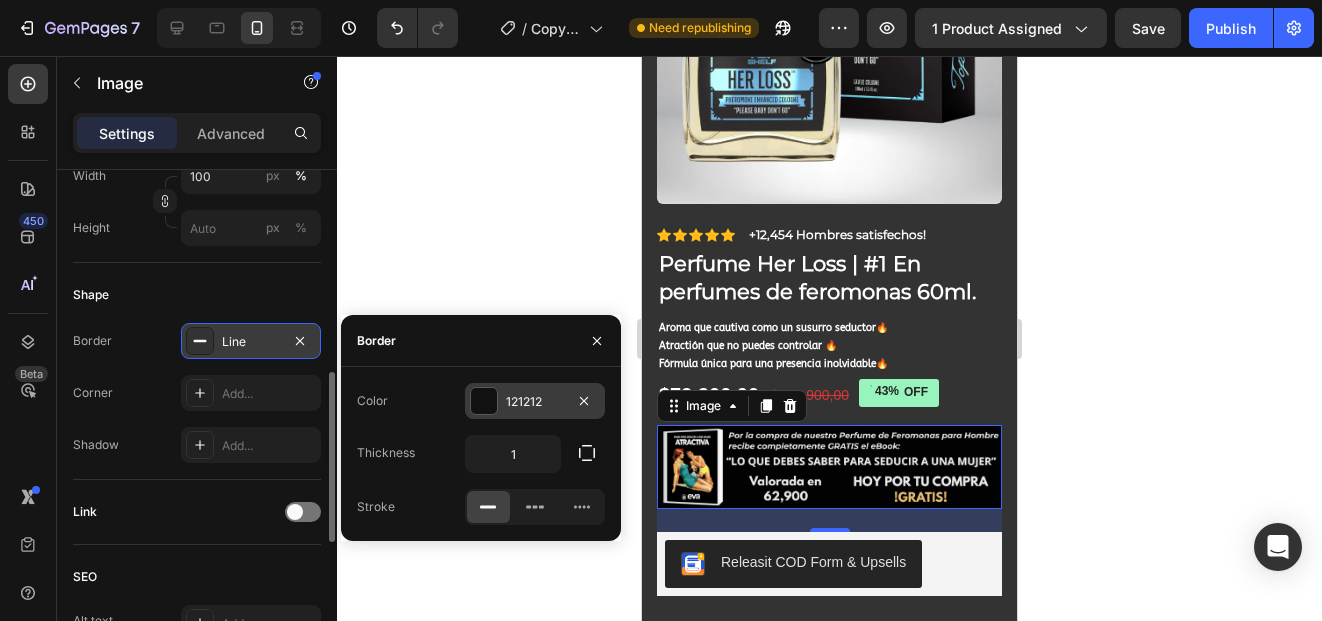 click on "121212" at bounding box center (535, 402) 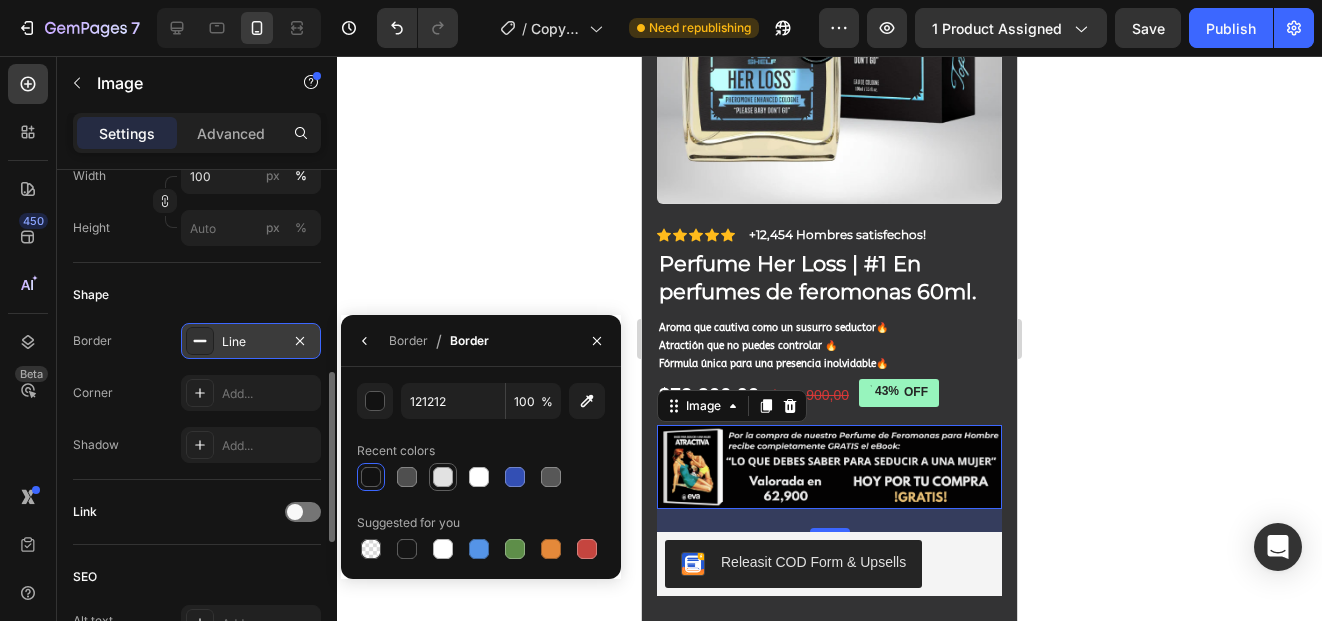 click at bounding box center (443, 477) 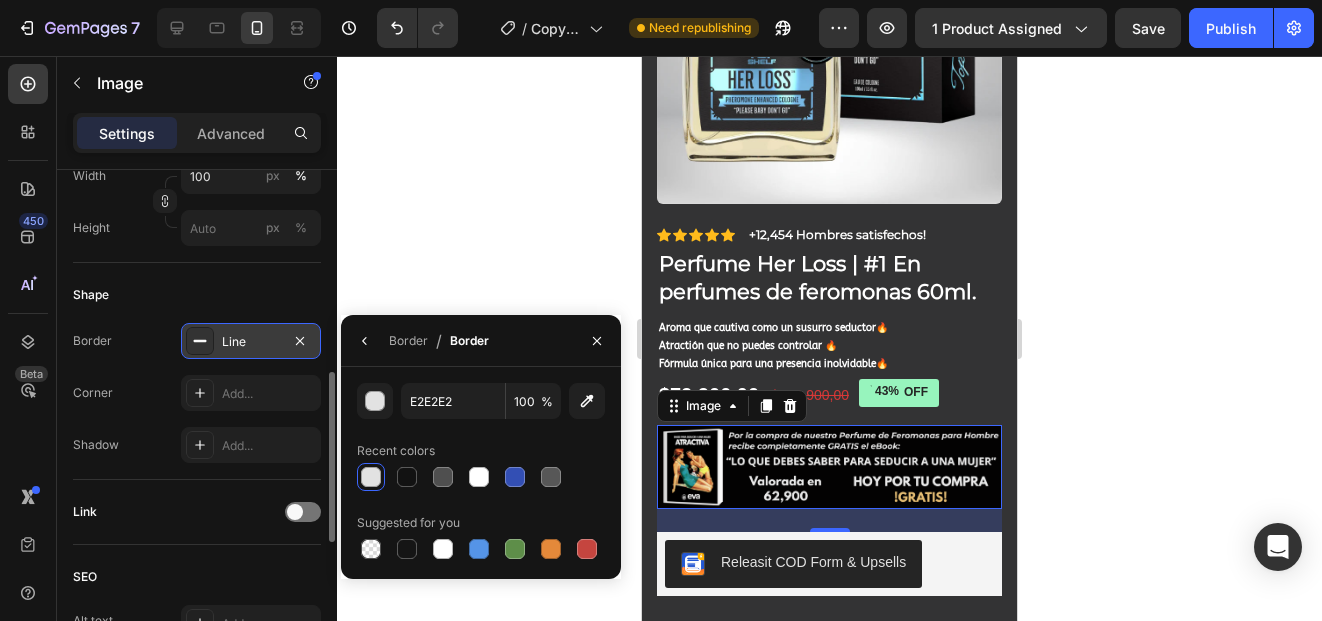 click 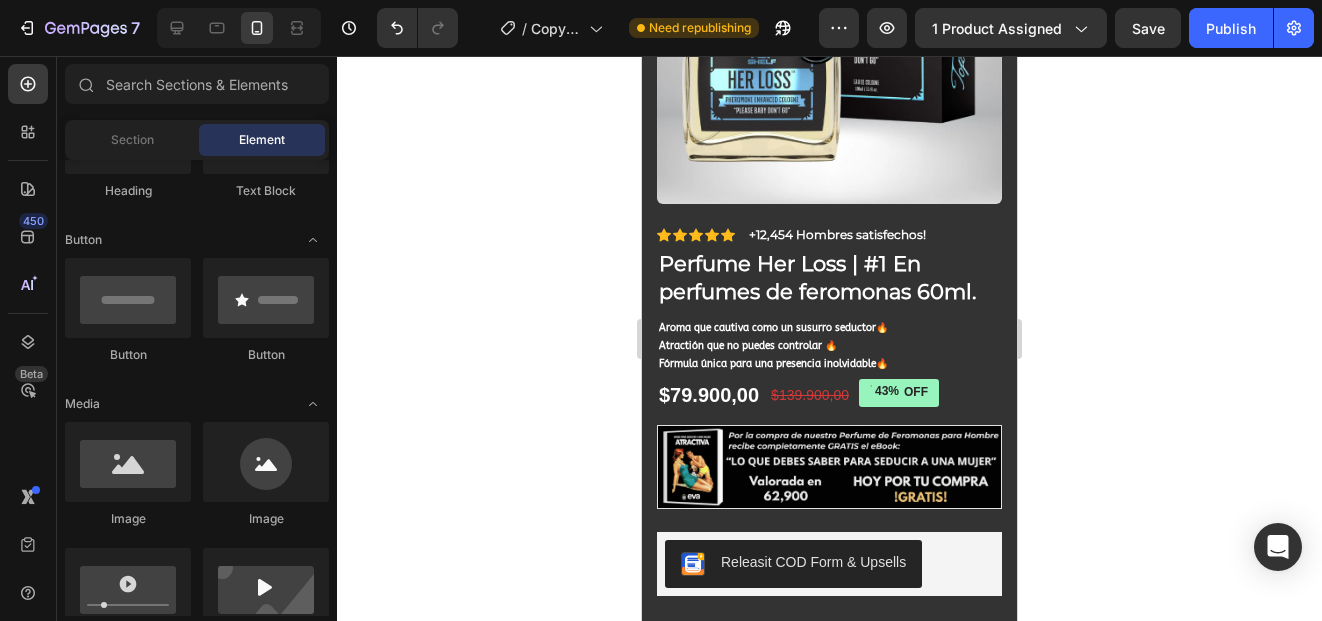 click 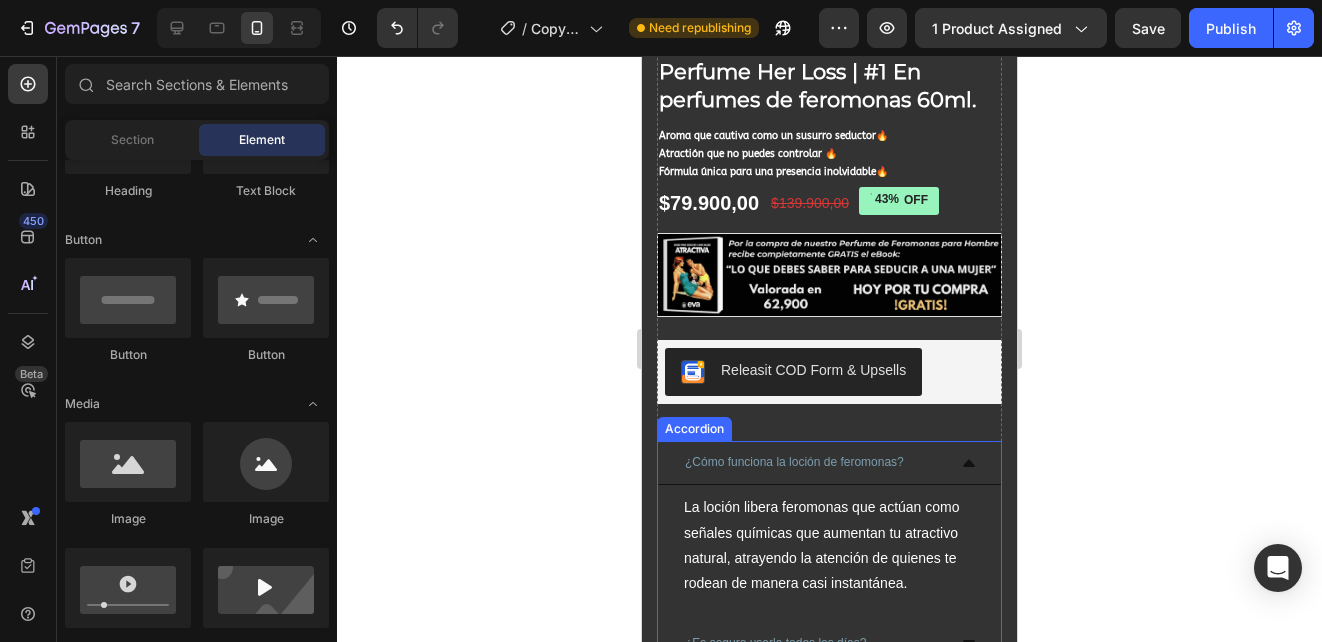 scroll, scrollTop: 992, scrollLeft: 0, axis: vertical 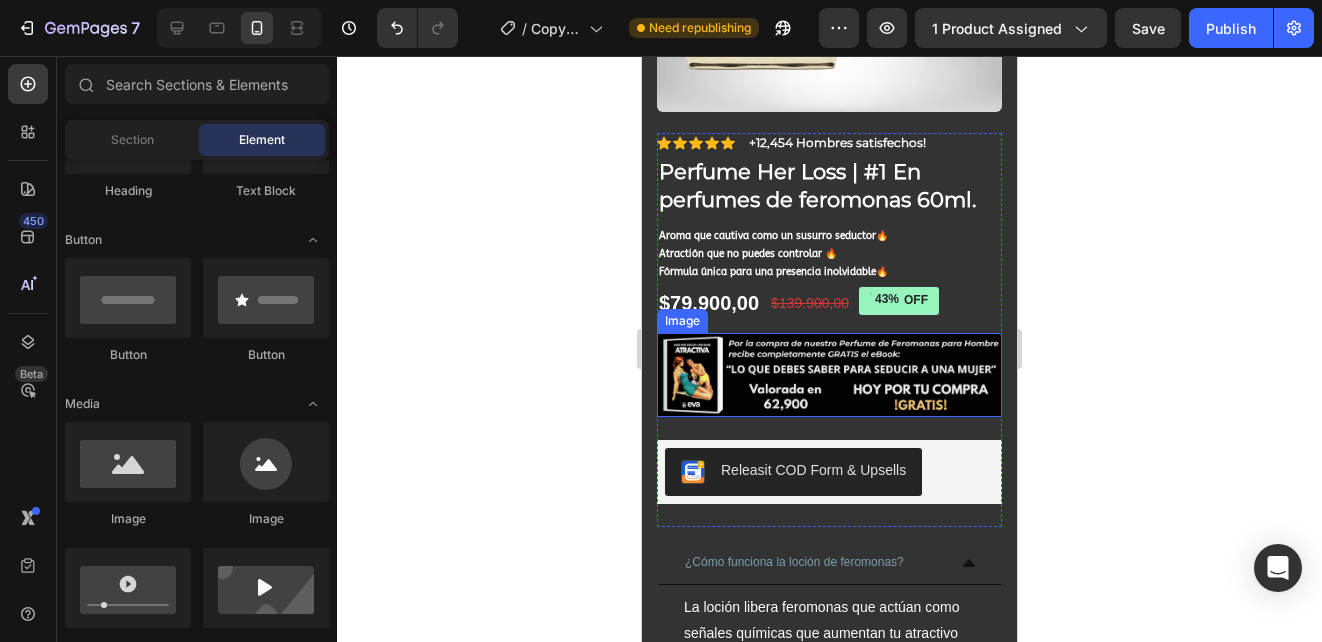 click at bounding box center [829, 375] 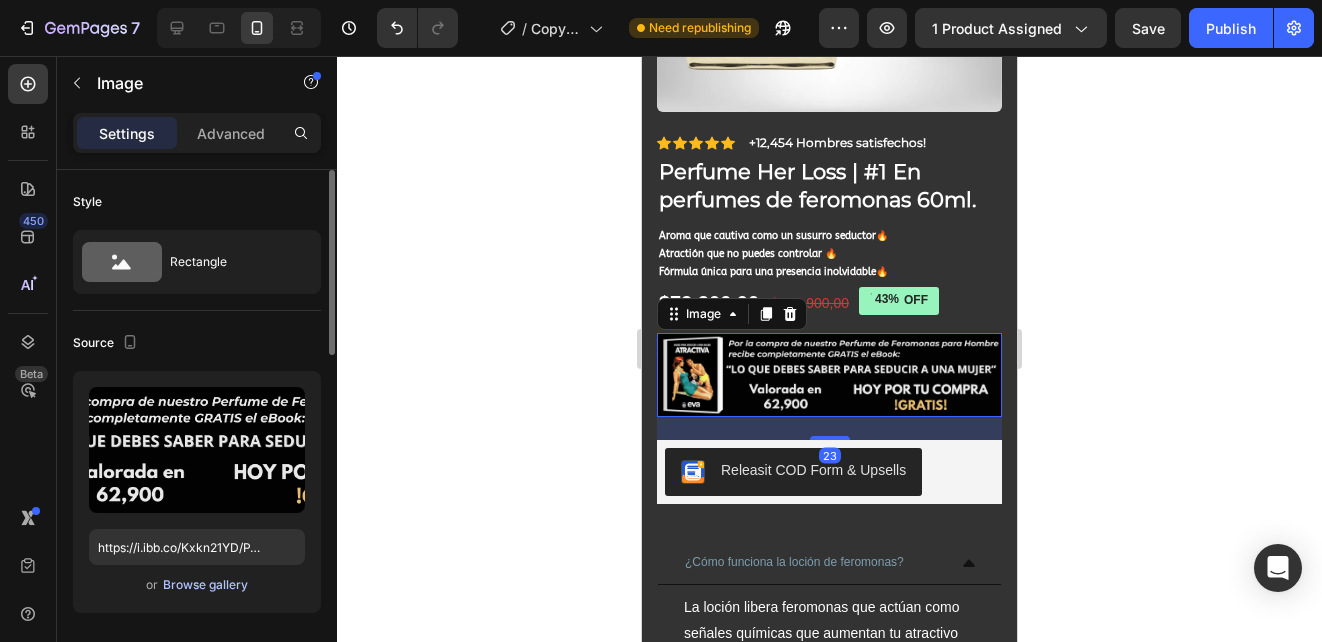 click on "Browse gallery" at bounding box center [205, 585] 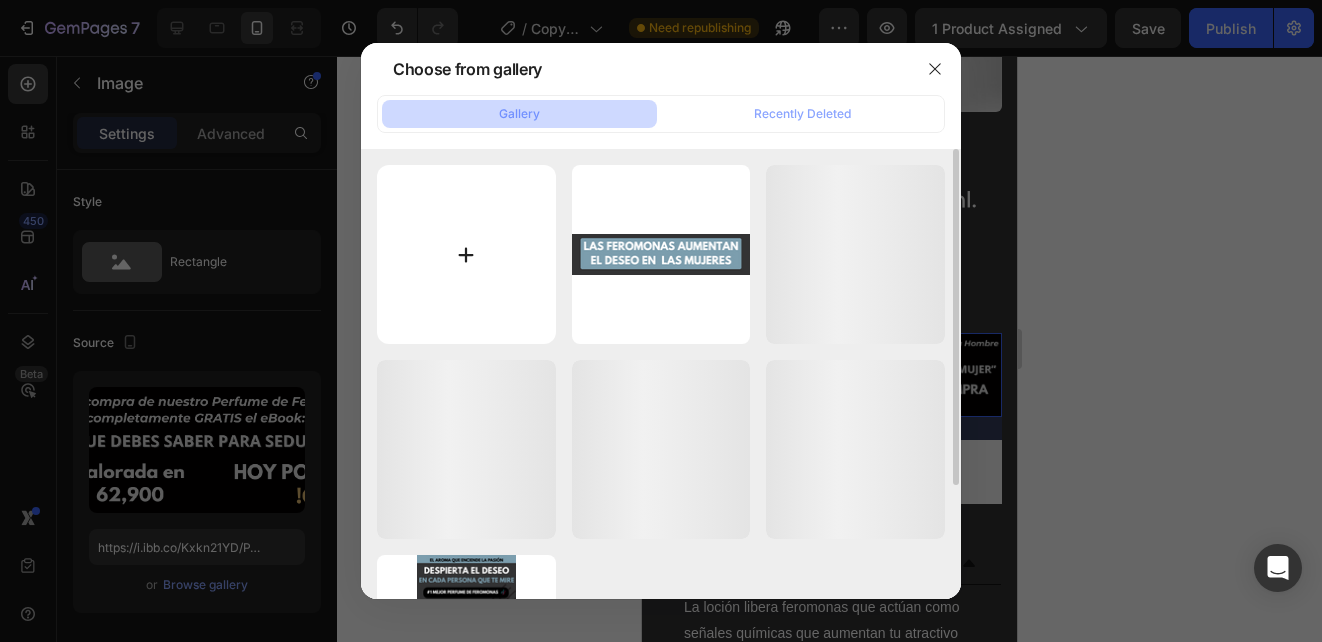 click at bounding box center (466, 254) 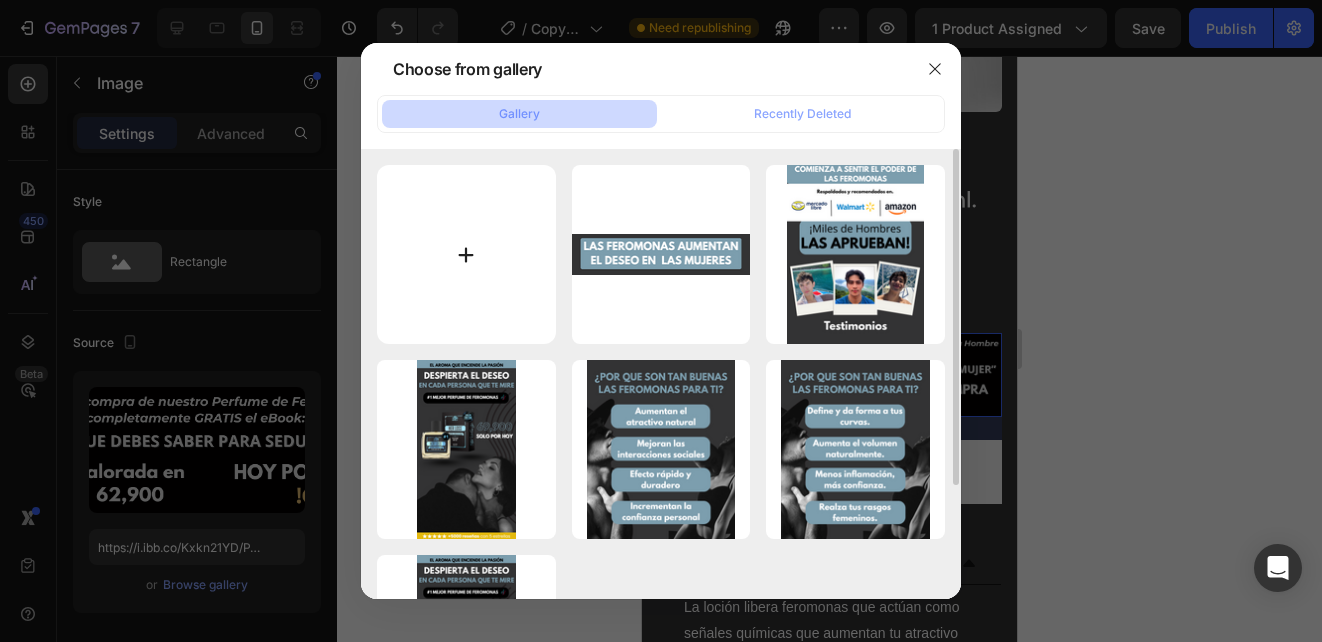 type on "C:\fakepath\P (2).png" 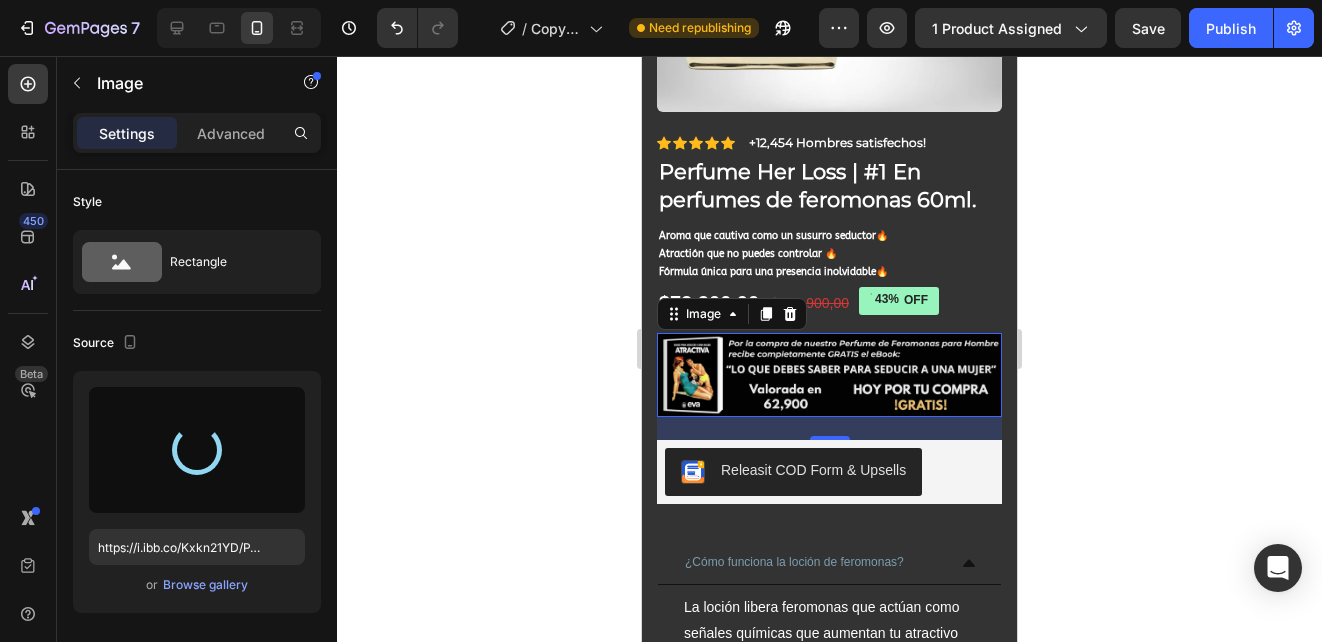 type on "https://cdn.shopify.com/s/files/1/0697/8351/9466/files/gempages_577951113571992338-5be46b57-0224-4678-a7a1-a045239d7c5a.png" 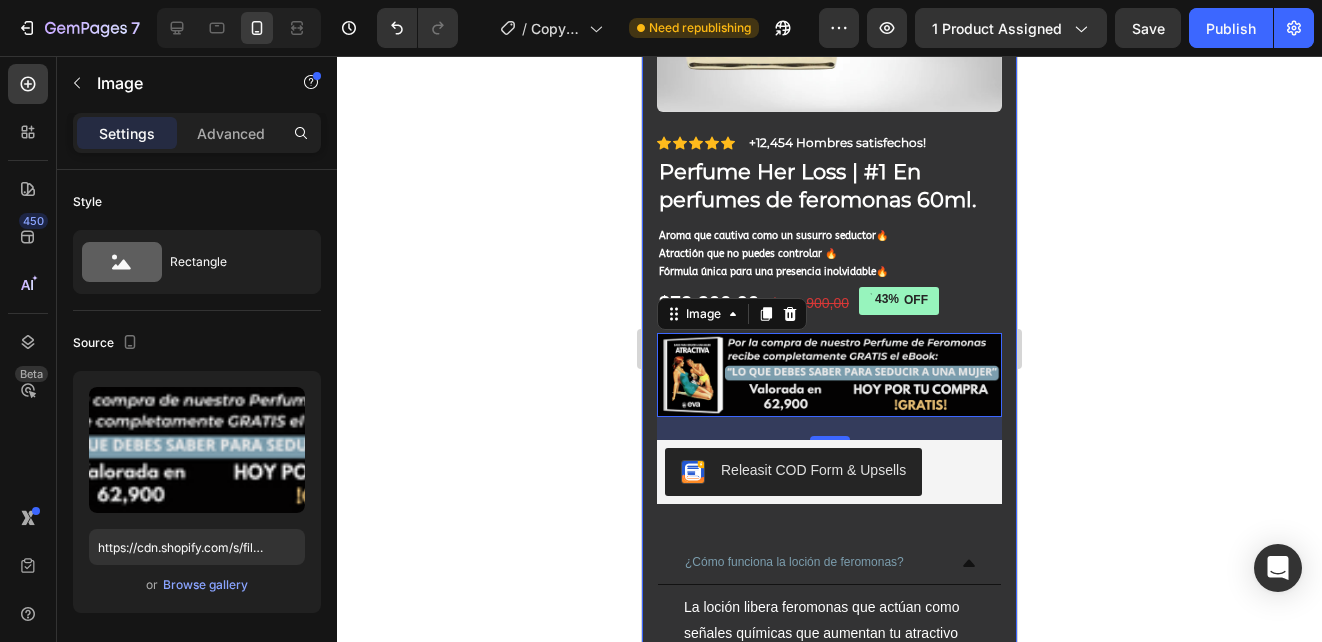 click 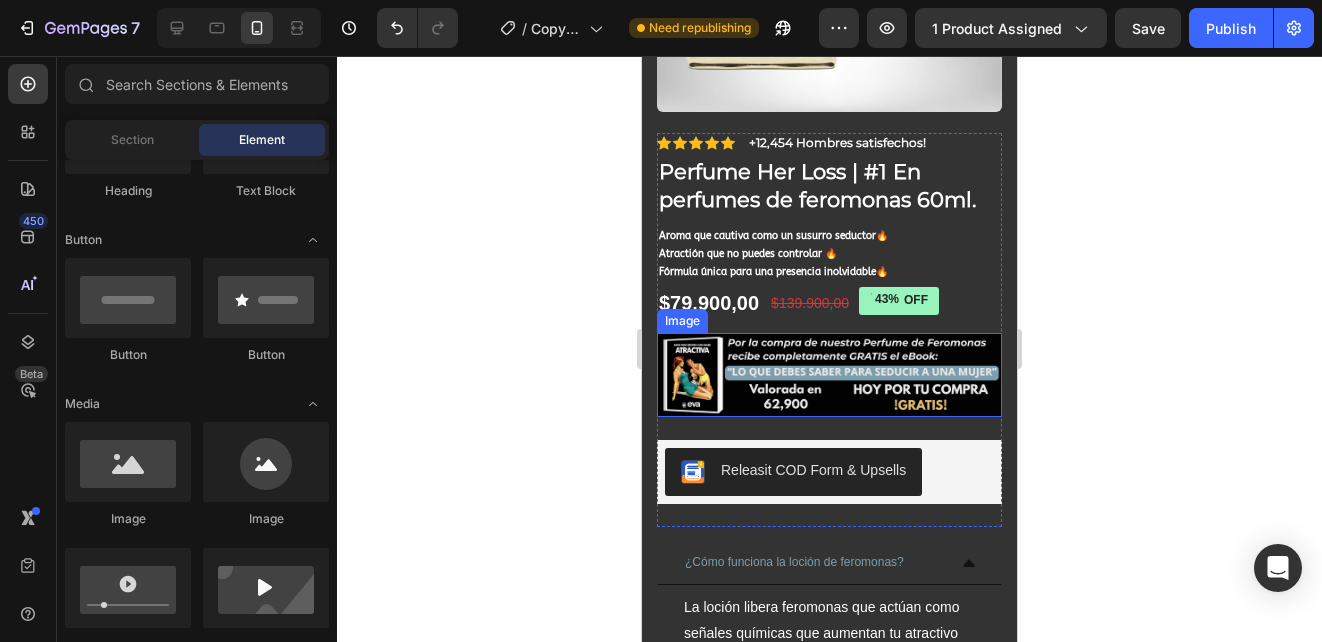click at bounding box center (829, 375) 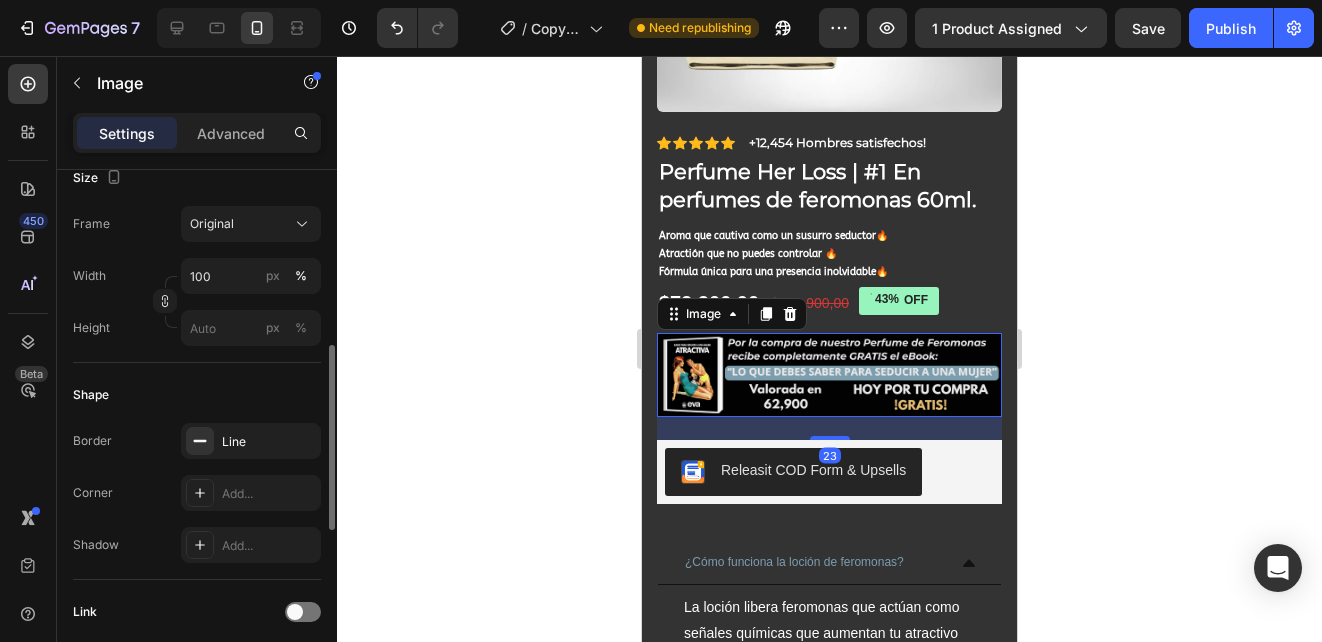scroll, scrollTop: 600, scrollLeft: 0, axis: vertical 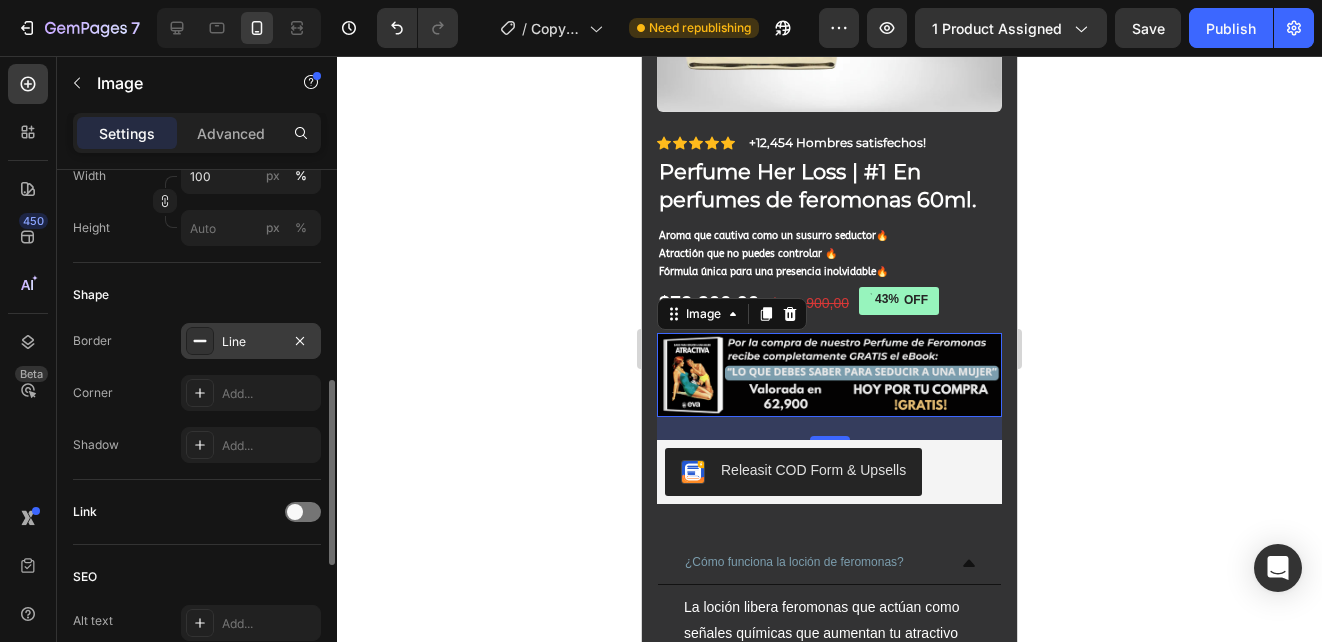 click on "Line" at bounding box center [251, 342] 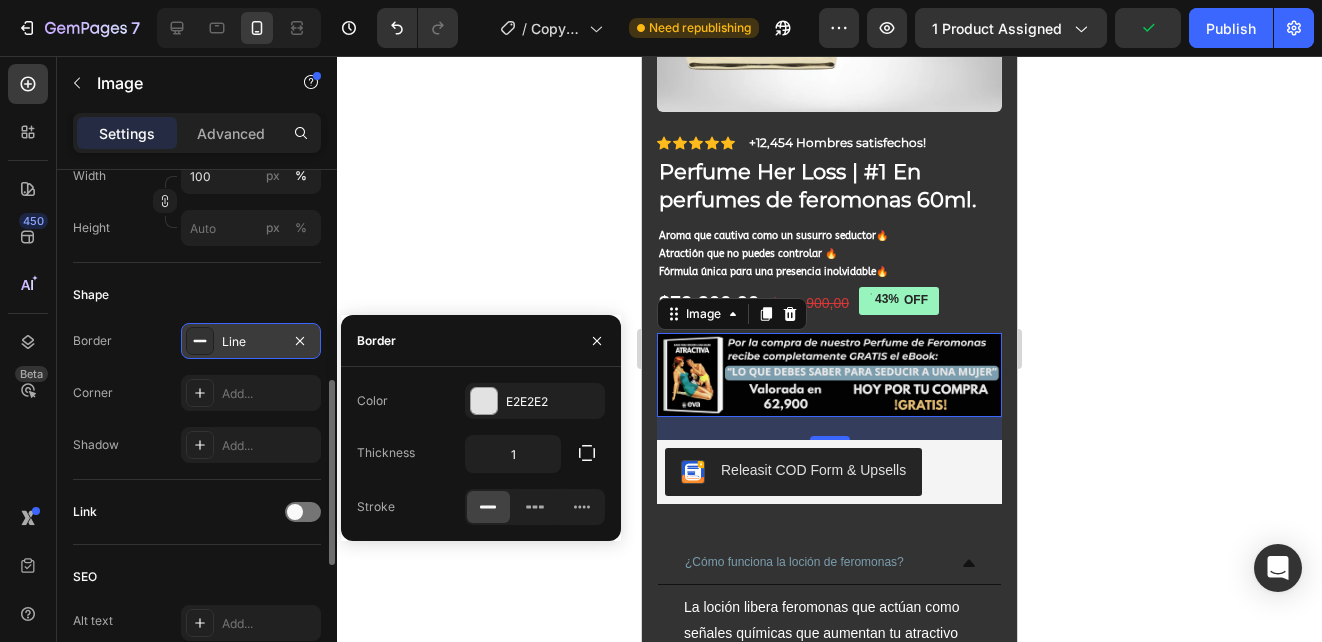 click on "Line" at bounding box center [251, 342] 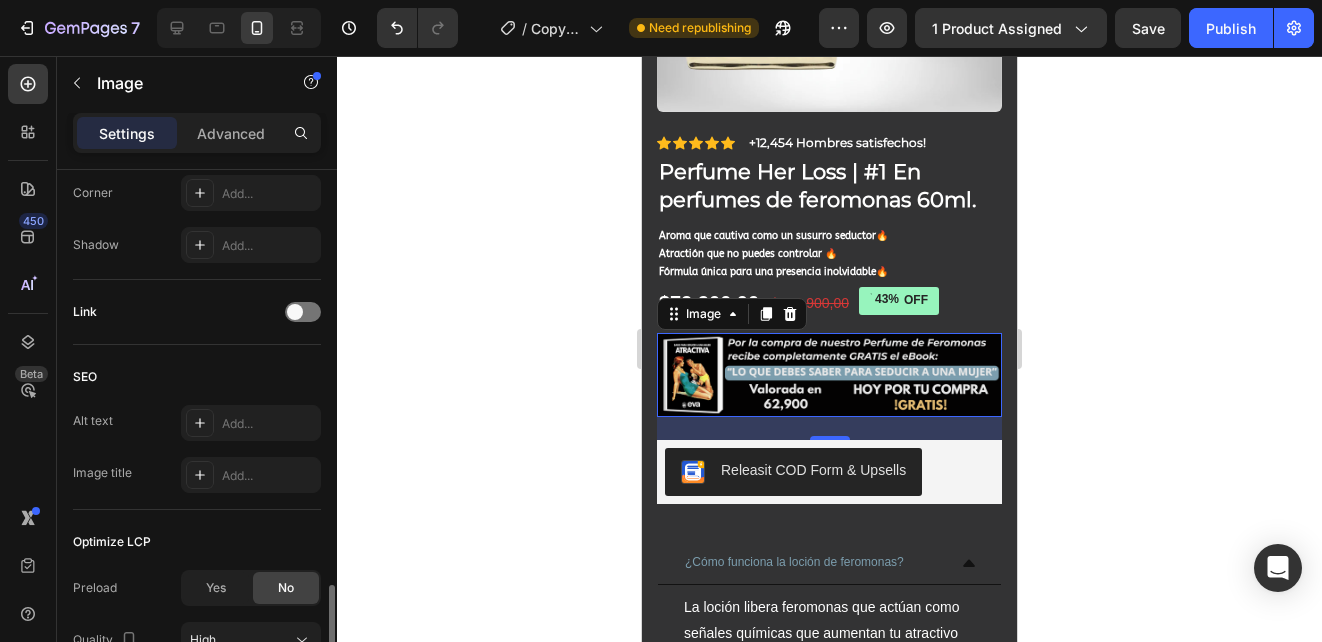 scroll, scrollTop: 900, scrollLeft: 0, axis: vertical 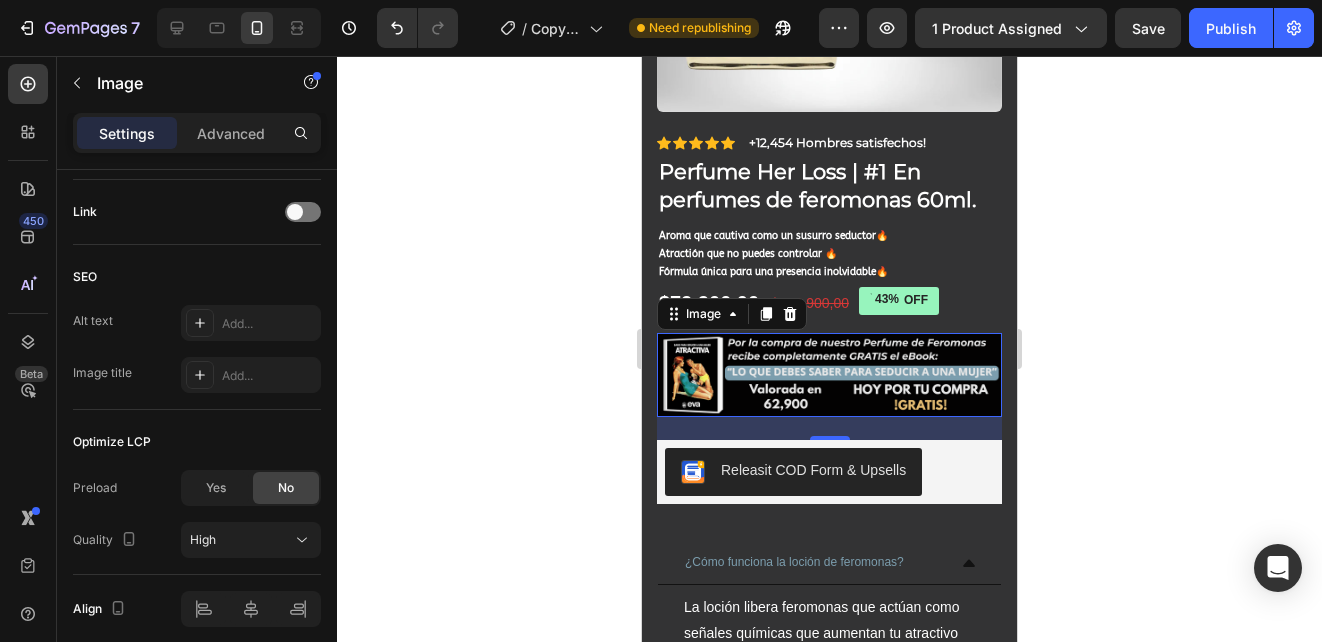 click 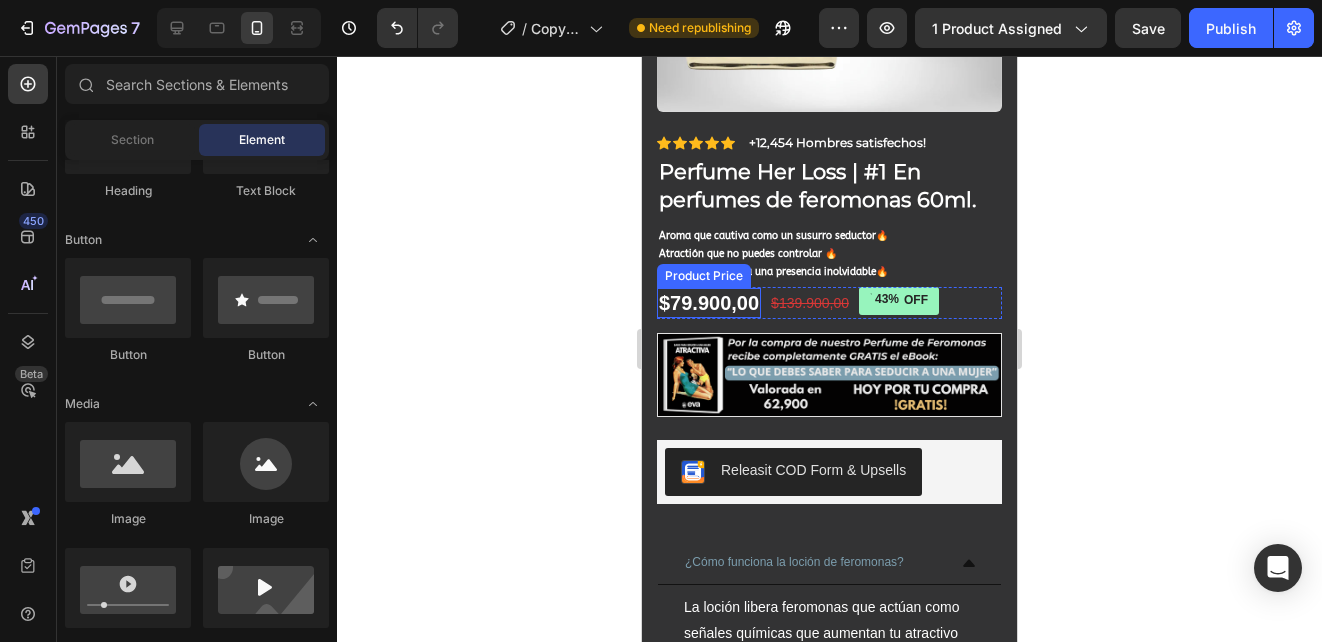 click on "$79.900,00" at bounding box center [709, 303] 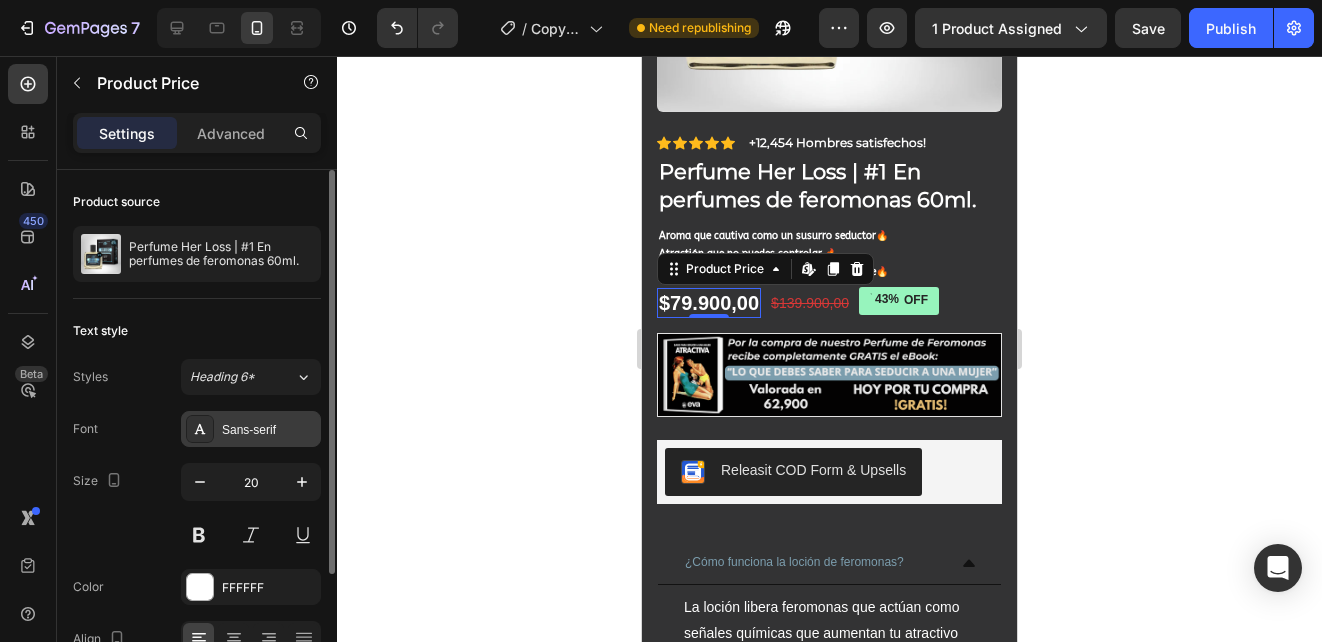 click on "Sans-serif" at bounding box center [251, 429] 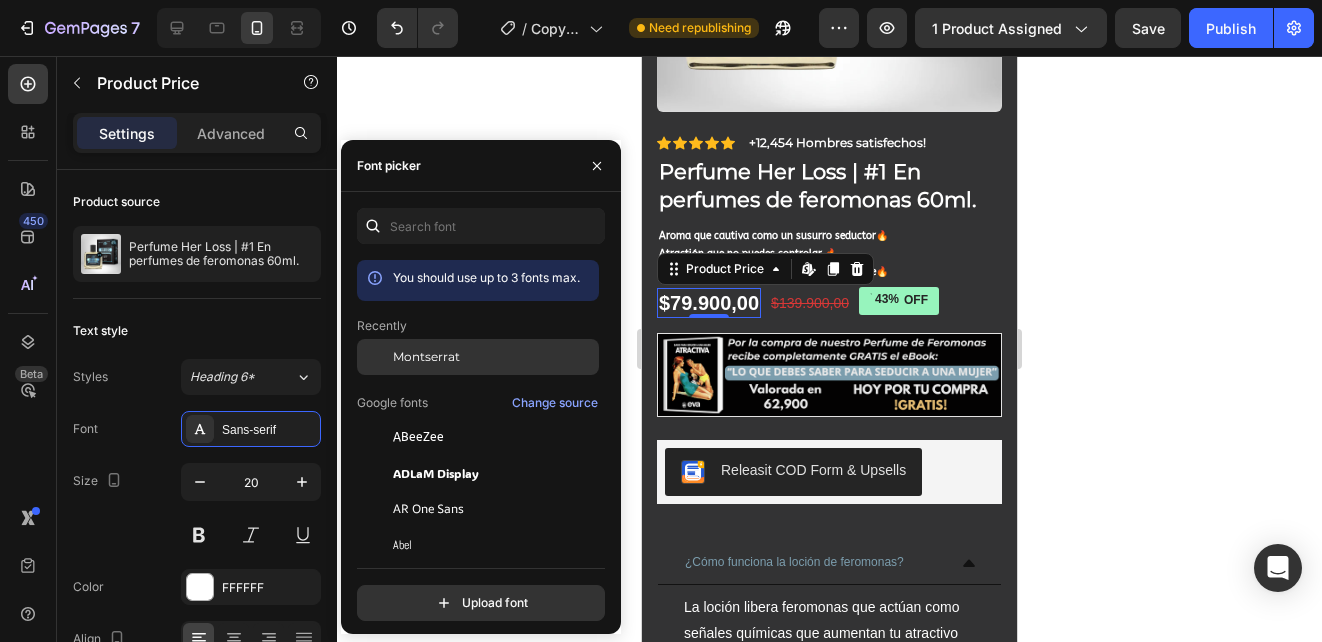 click on "Montserrat" 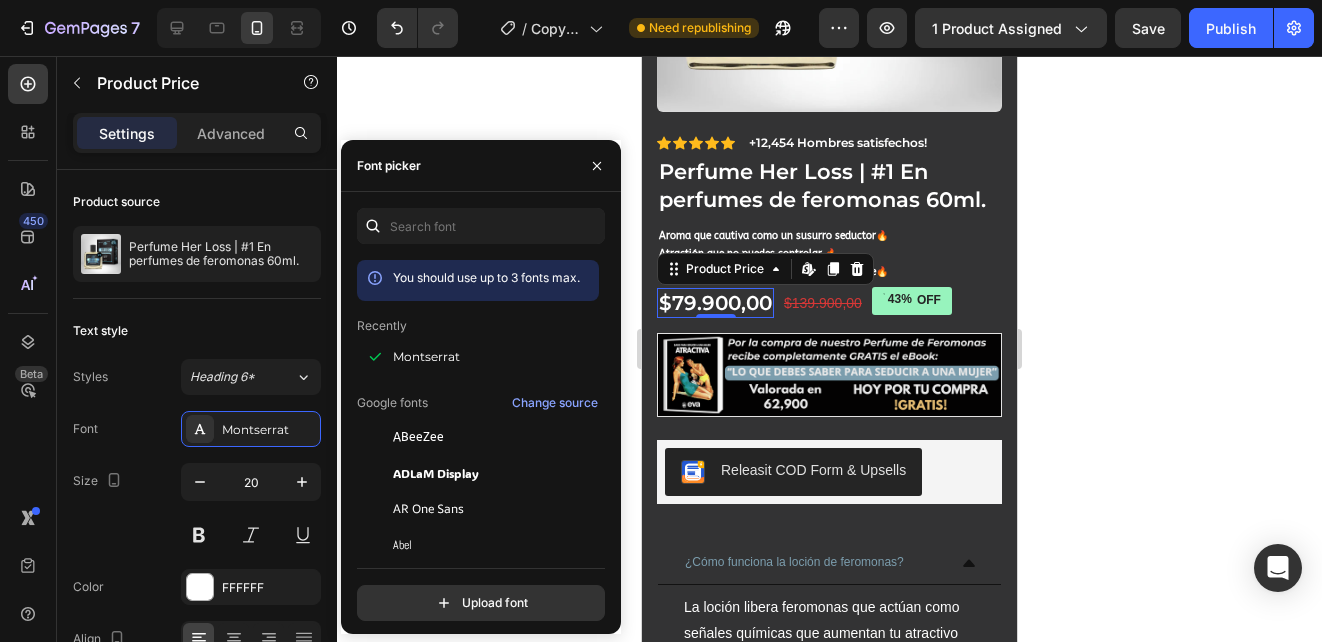 click on "$139.900,00" at bounding box center [823, 303] 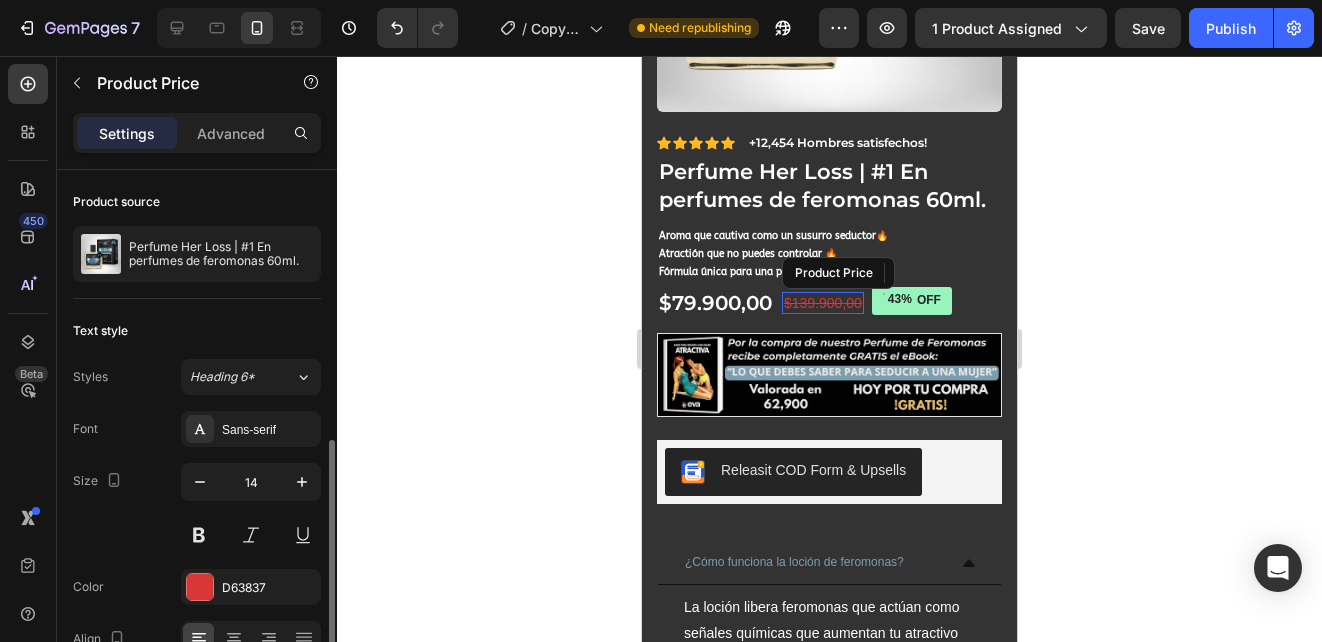 scroll, scrollTop: 163, scrollLeft: 0, axis: vertical 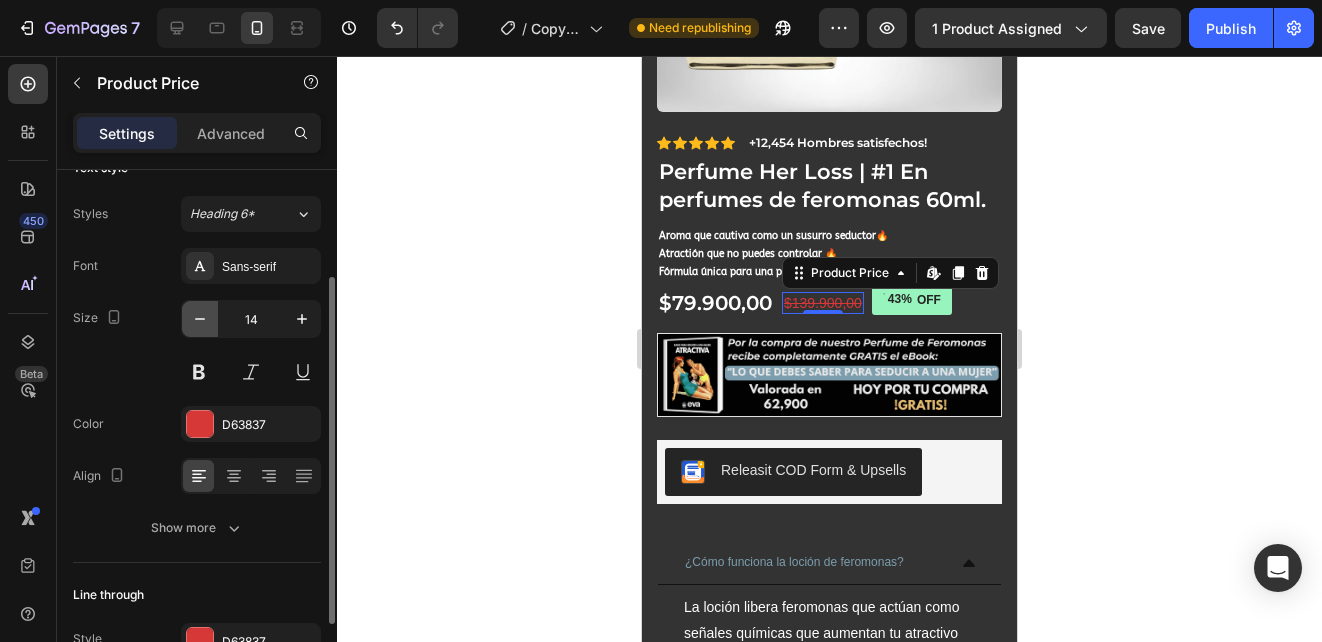 click at bounding box center [200, 319] 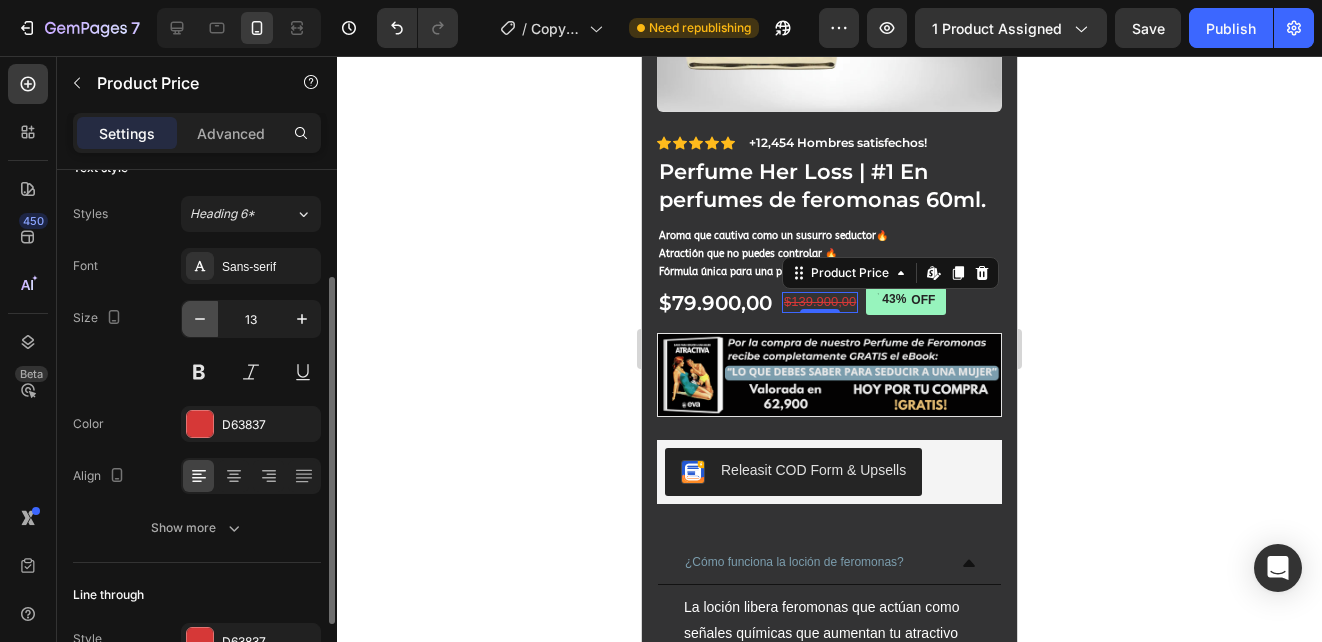 click at bounding box center [200, 319] 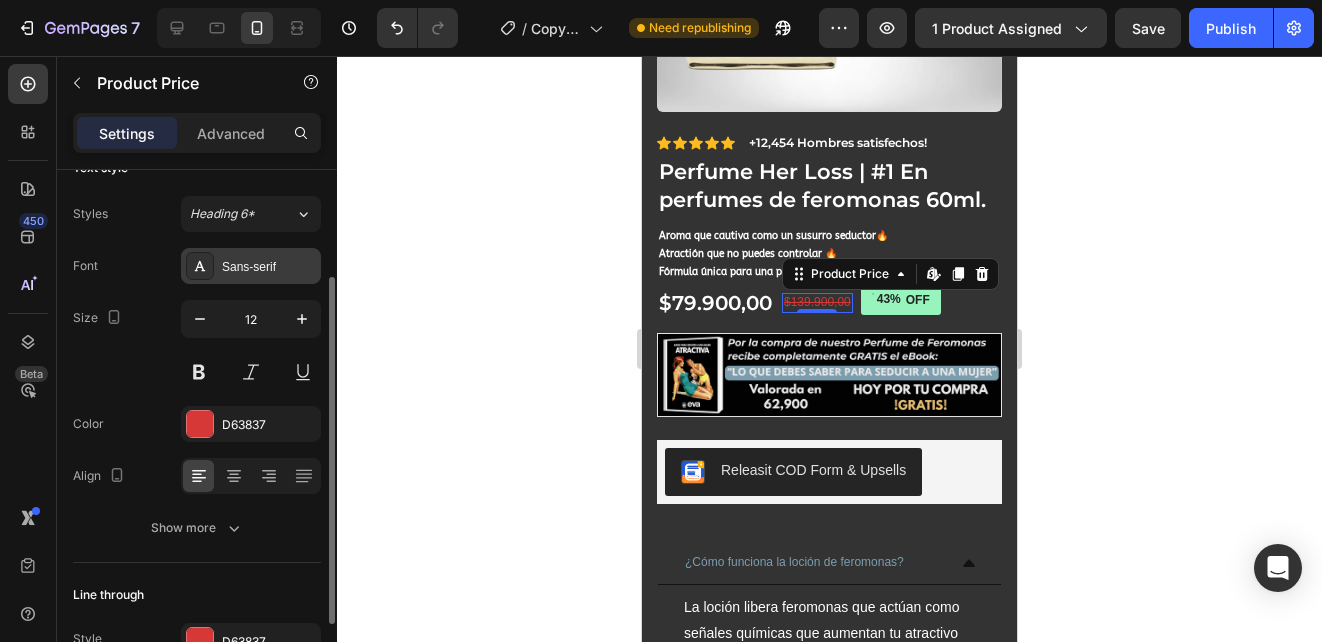 click on "Sans-serif" at bounding box center (269, 267) 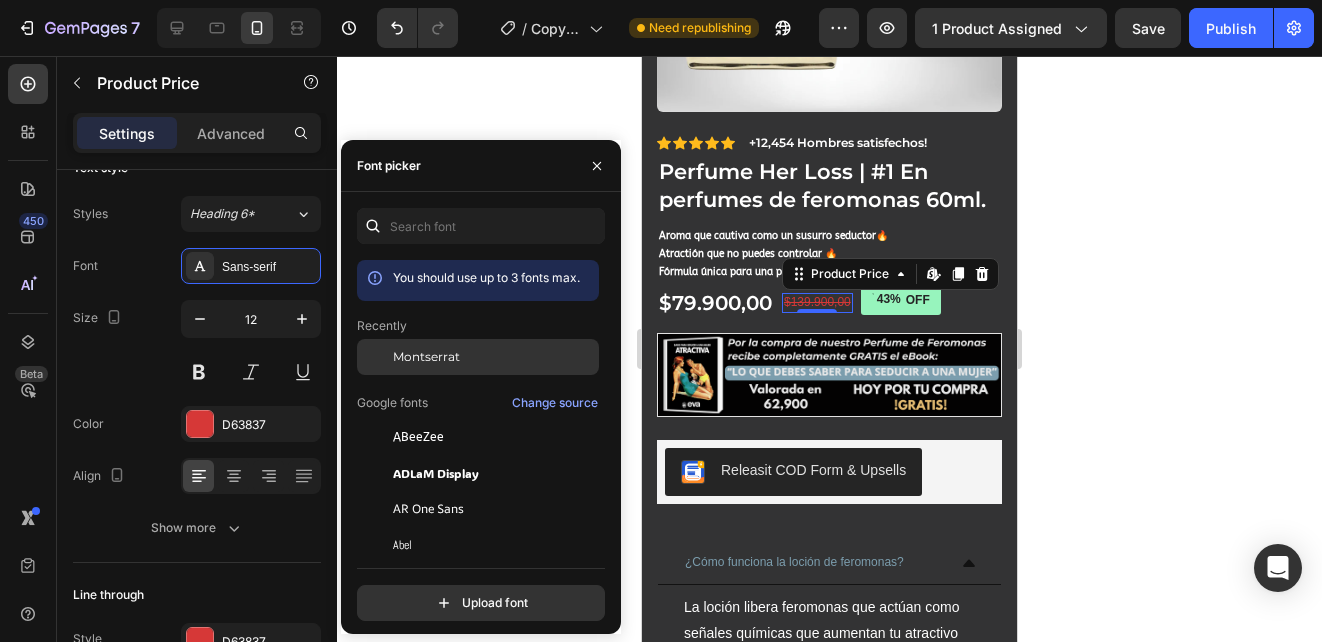 click at bounding box center [375, 357] 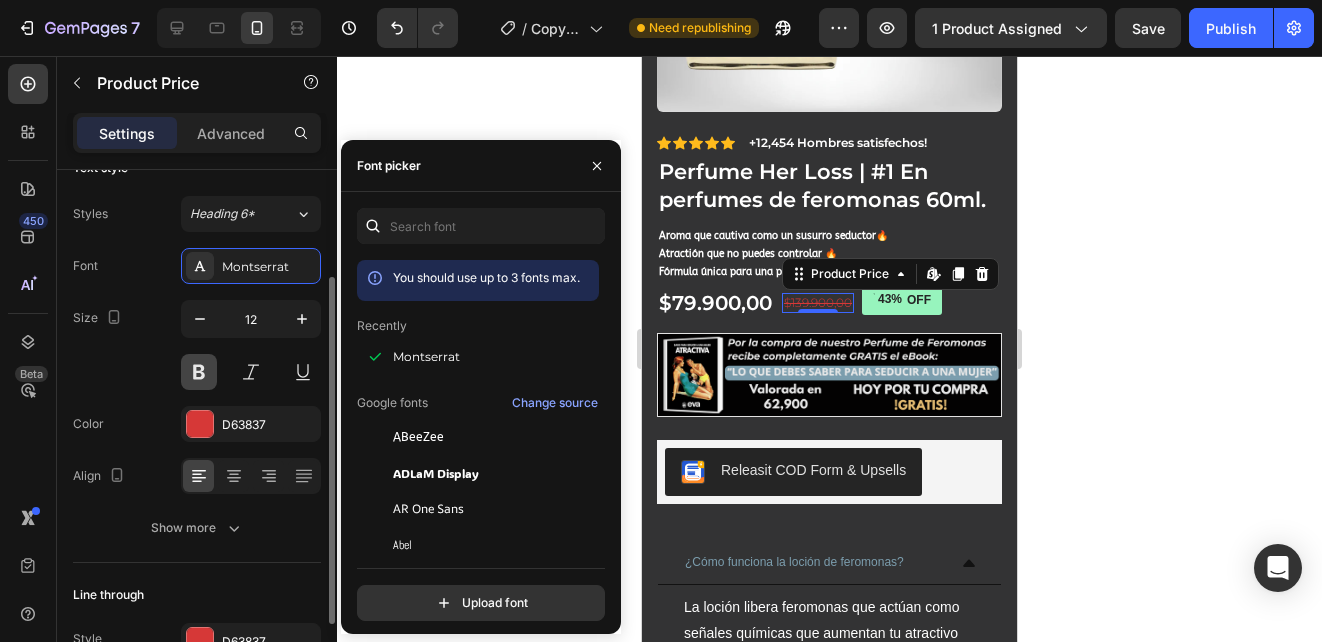 click at bounding box center (199, 372) 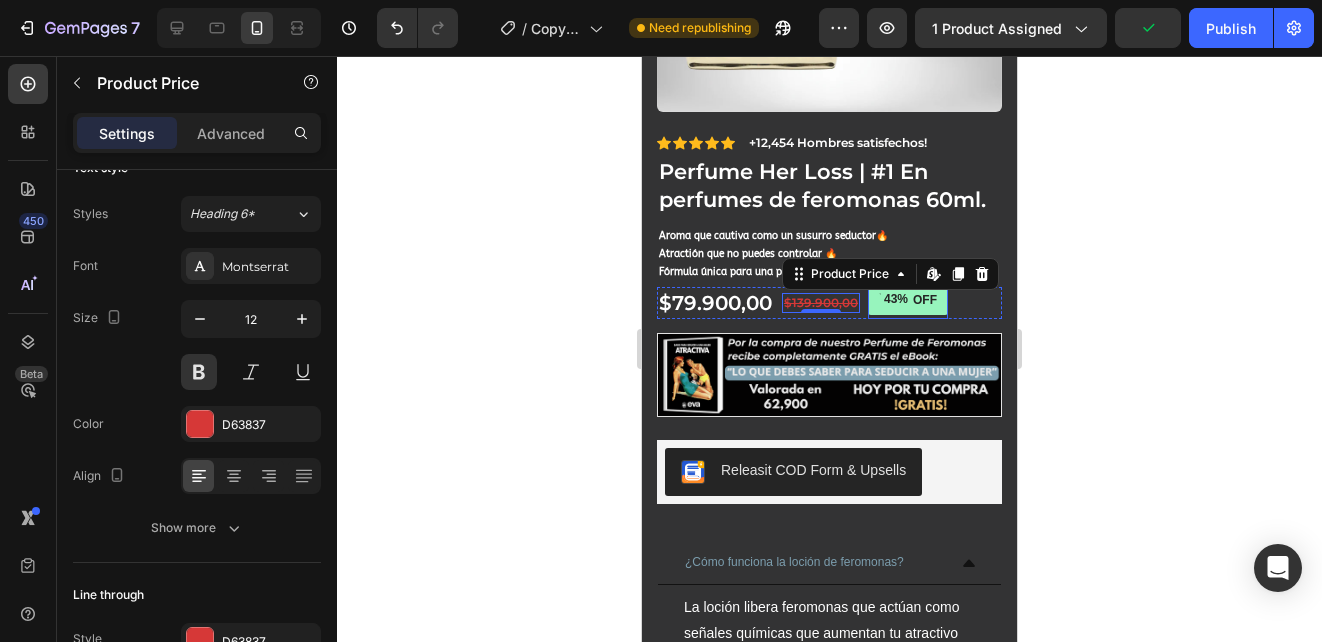 click on "OFF" at bounding box center [925, 301] 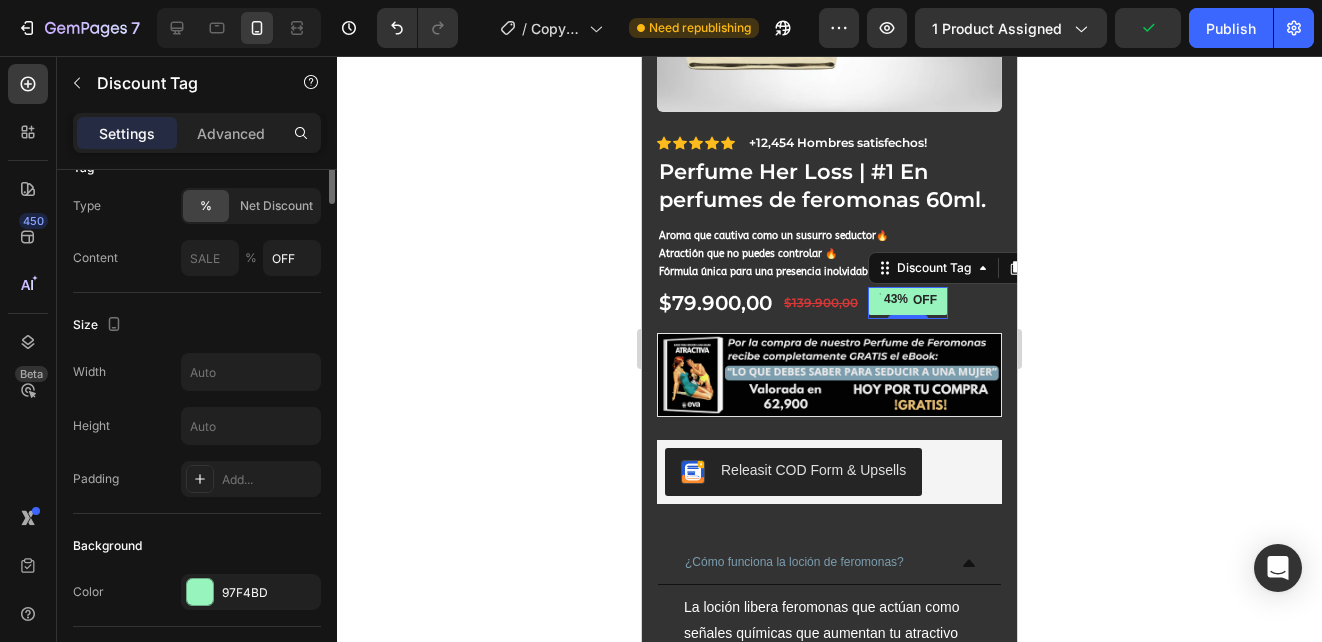 scroll, scrollTop: 0, scrollLeft: 0, axis: both 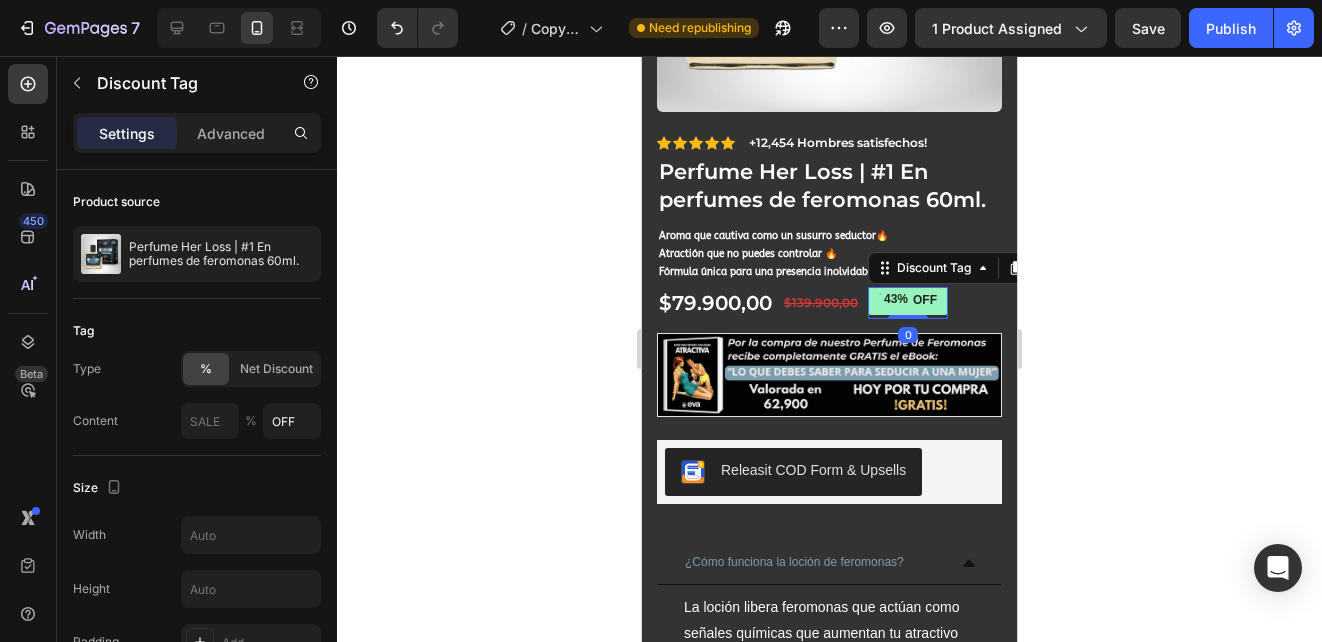 click on "43%" at bounding box center [896, 300] 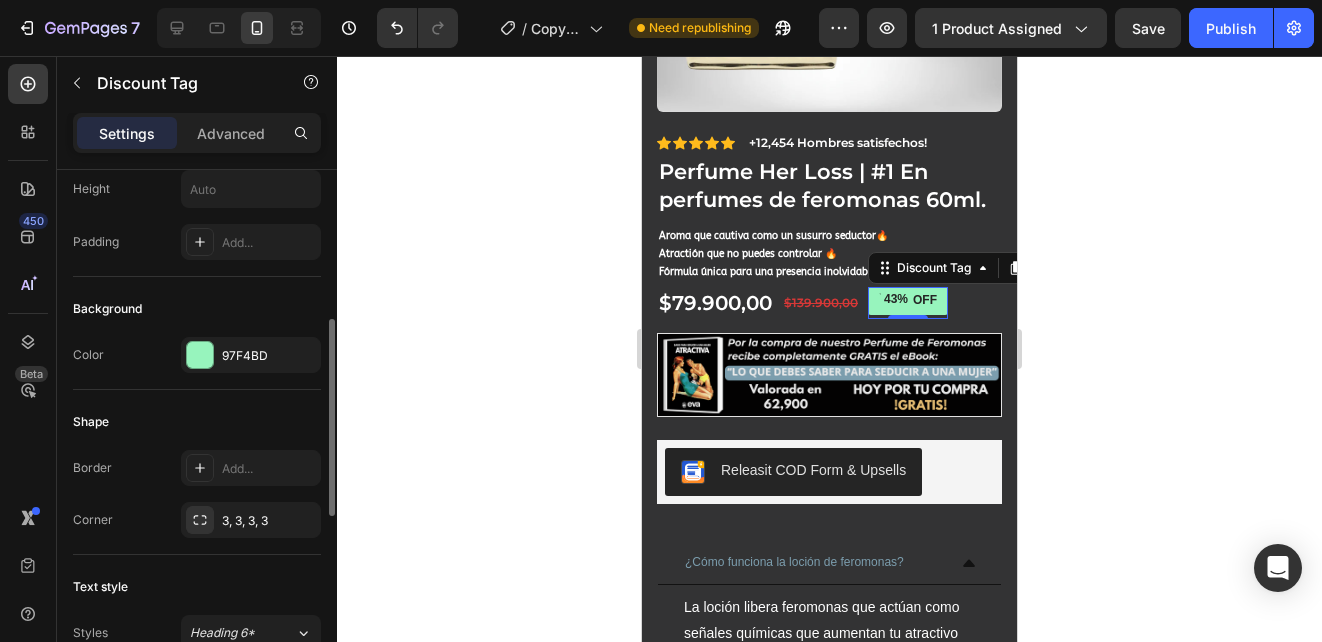 scroll, scrollTop: 800, scrollLeft: 0, axis: vertical 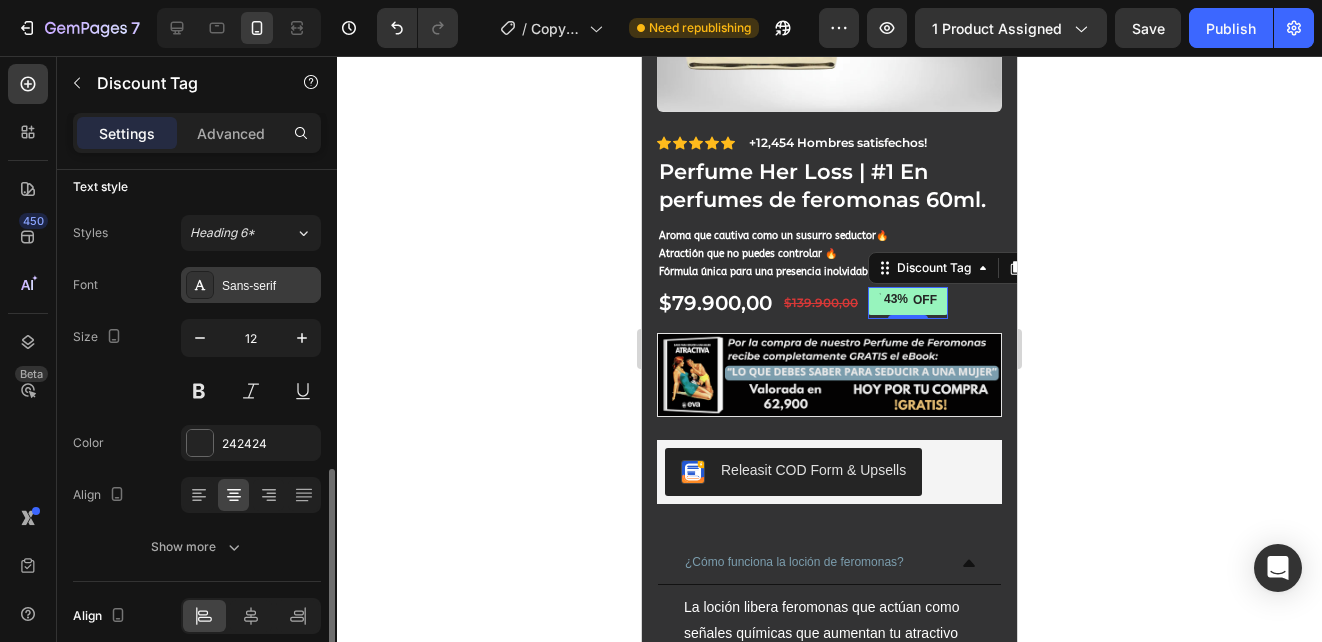 click on "Sans-serif" at bounding box center [269, 286] 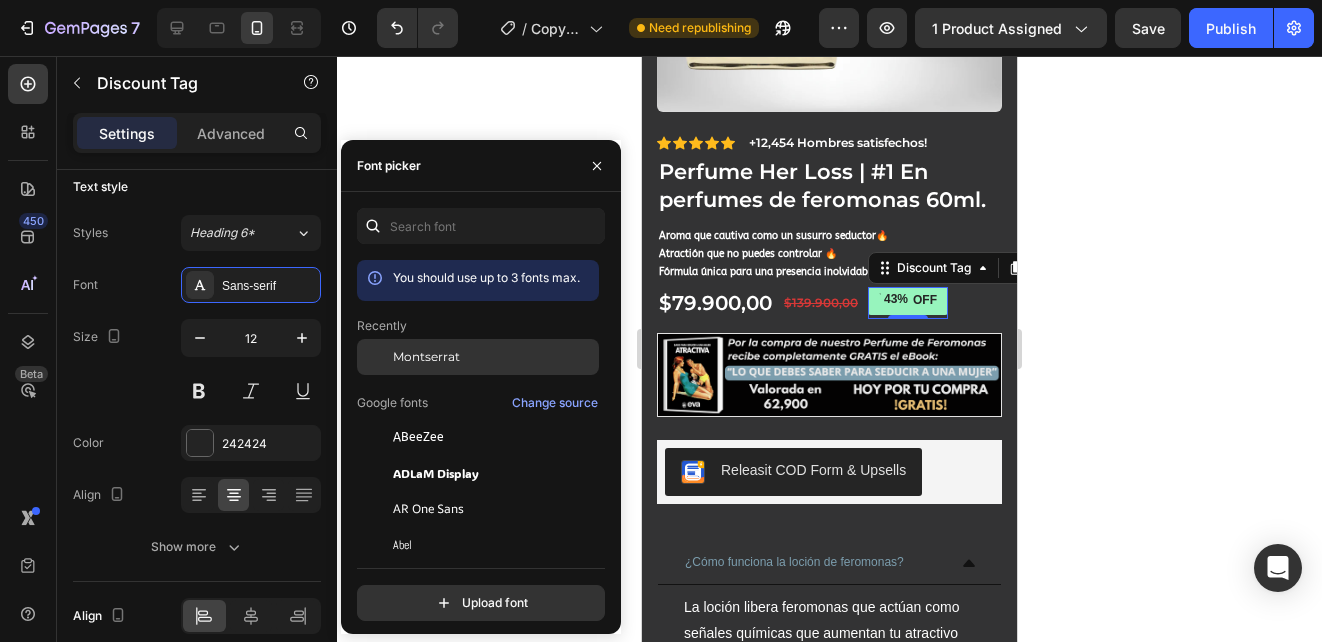 click on "Montserrat" 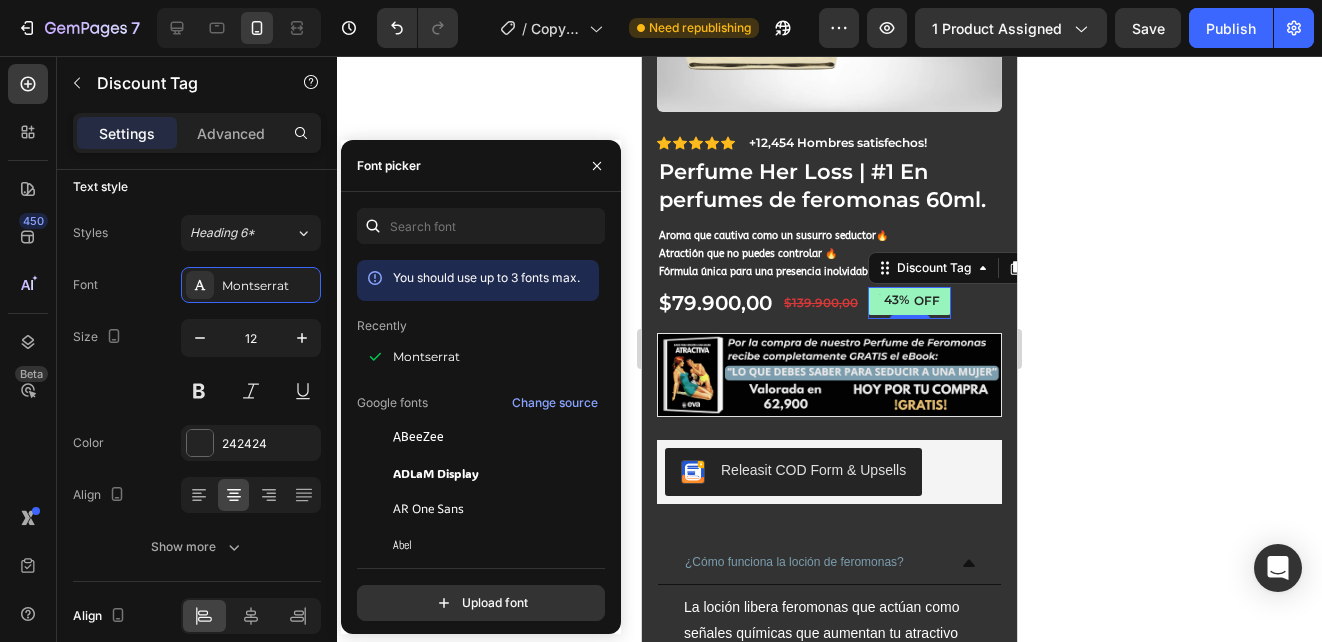 click 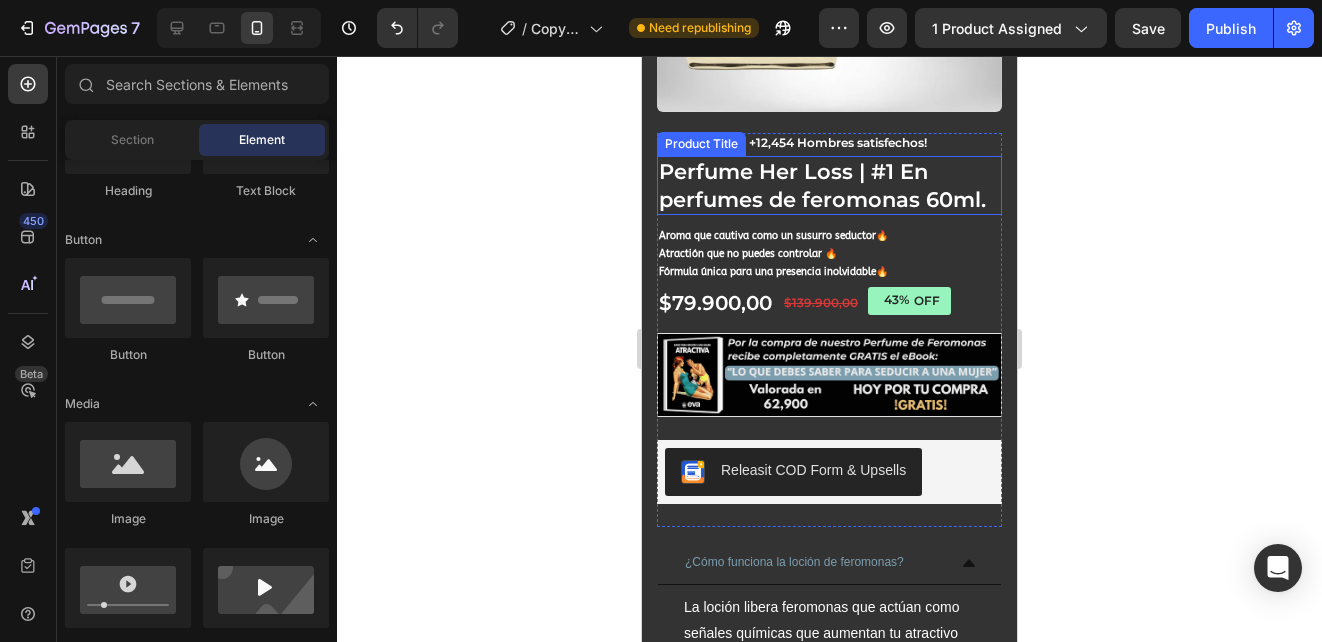 click on "Perfume Her Loss | #1 En perfumes de feromonas 60ml." at bounding box center [829, 185] 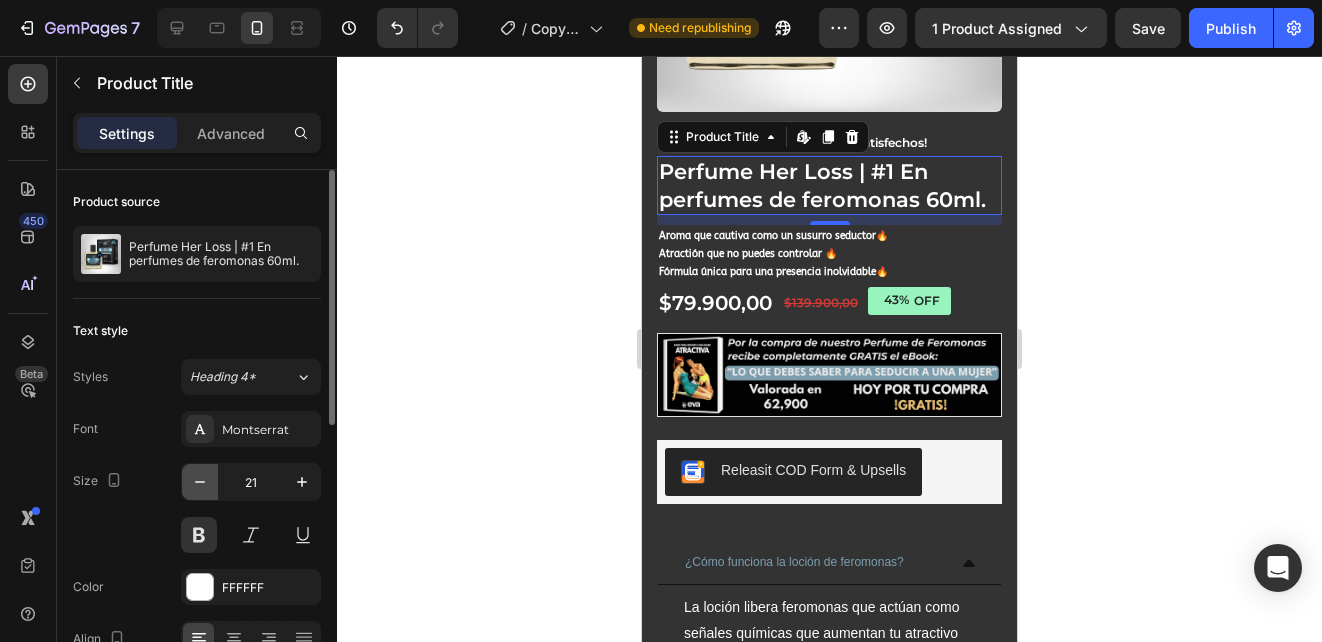 click at bounding box center (200, 482) 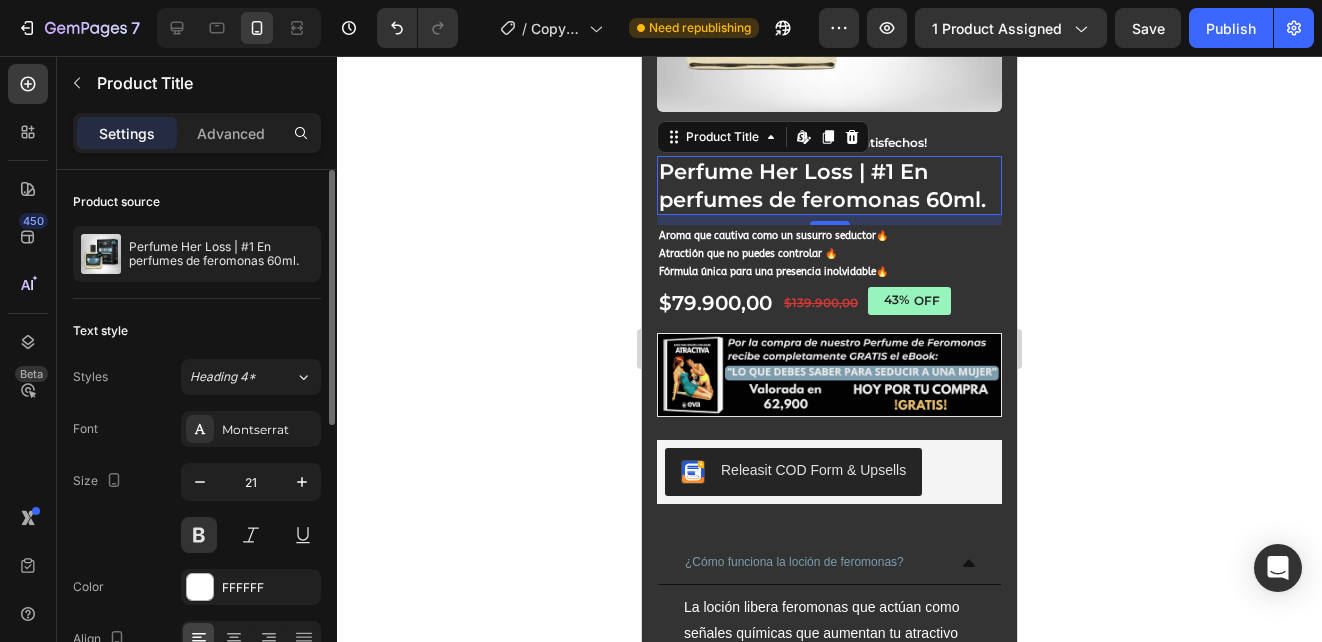 type on "20" 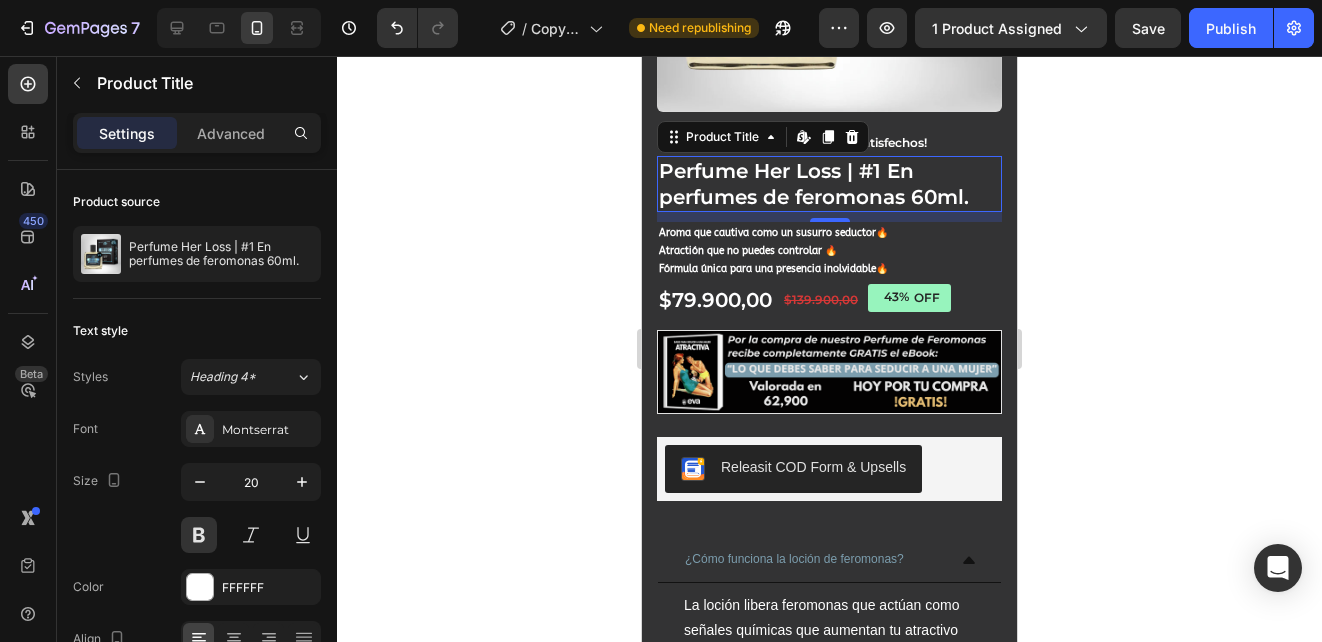 click 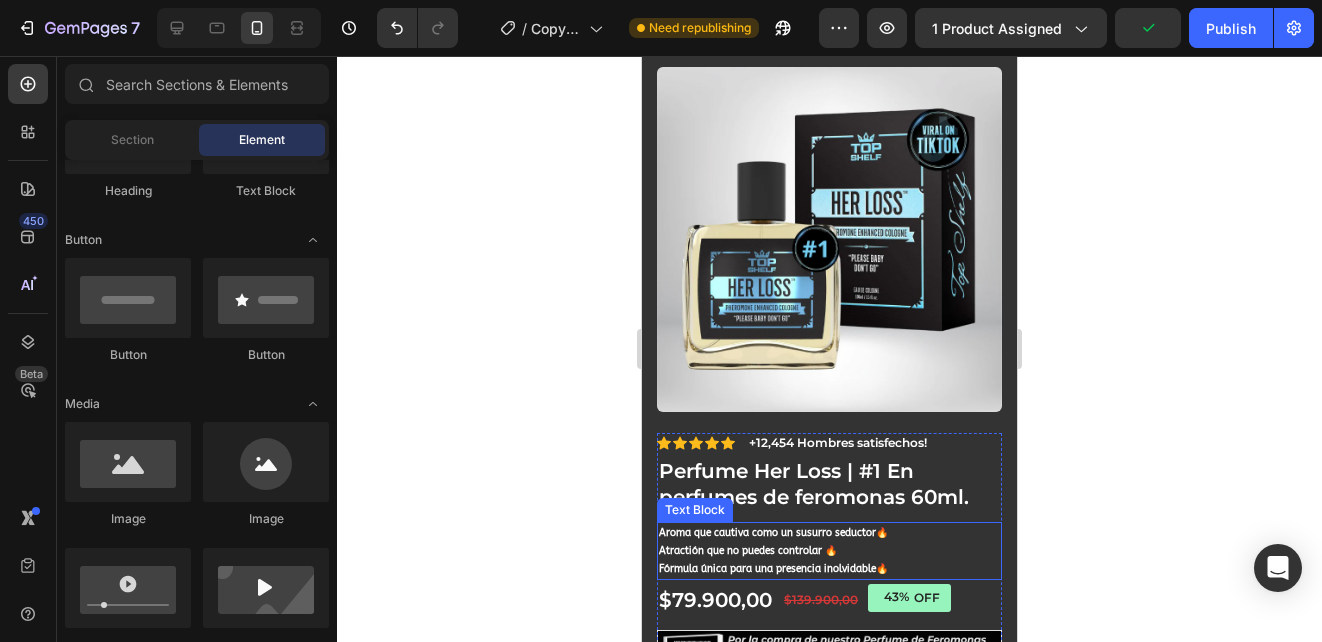 scroll, scrollTop: 492, scrollLeft: 0, axis: vertical 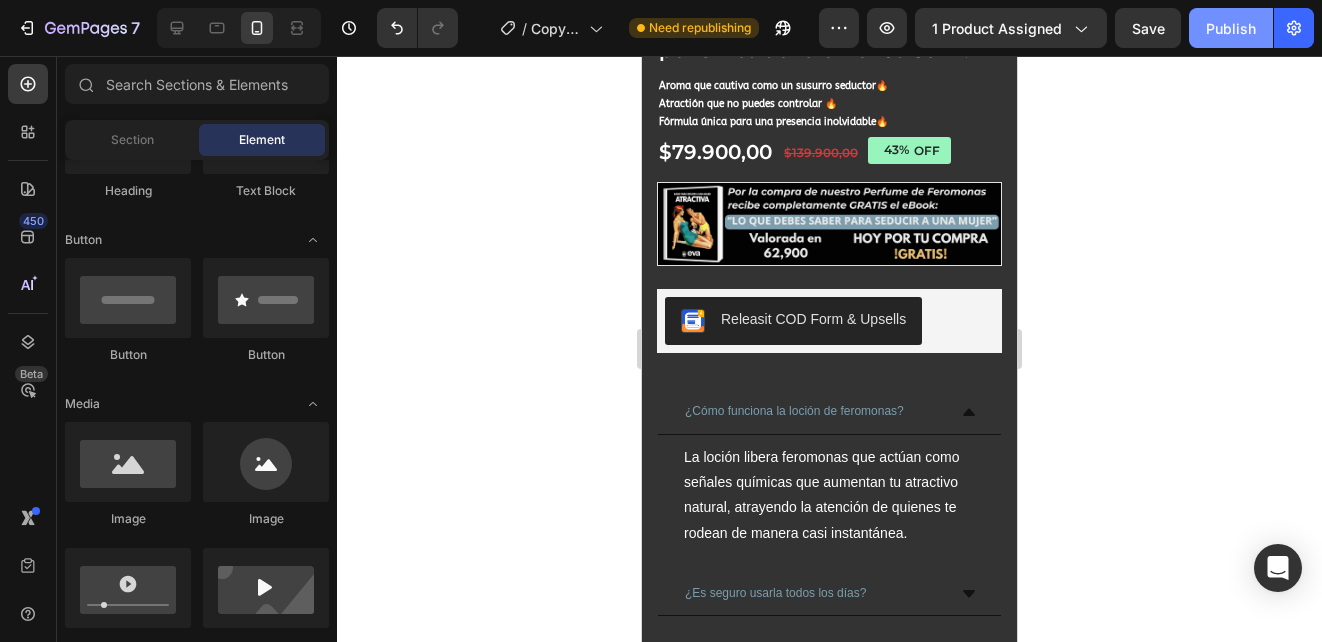 click on "Publish" at bounding box center [1231, 28] 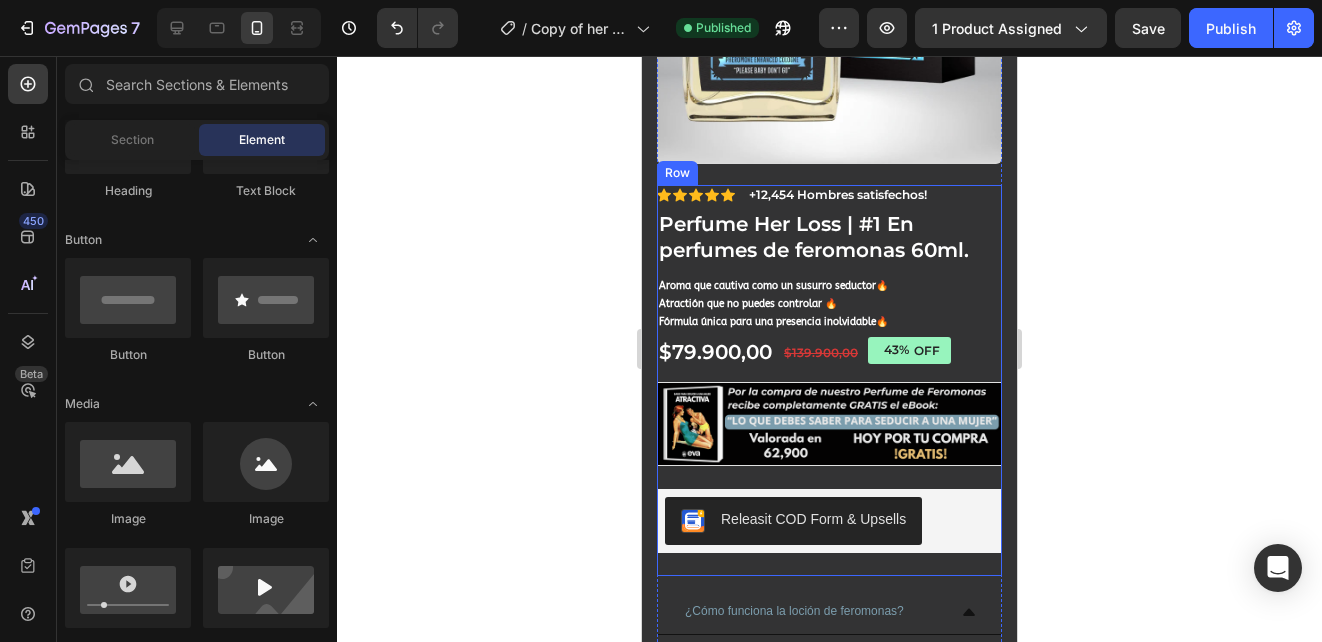 scroll, scrollTop: 192, scrollLeft: 0, axis: vertical 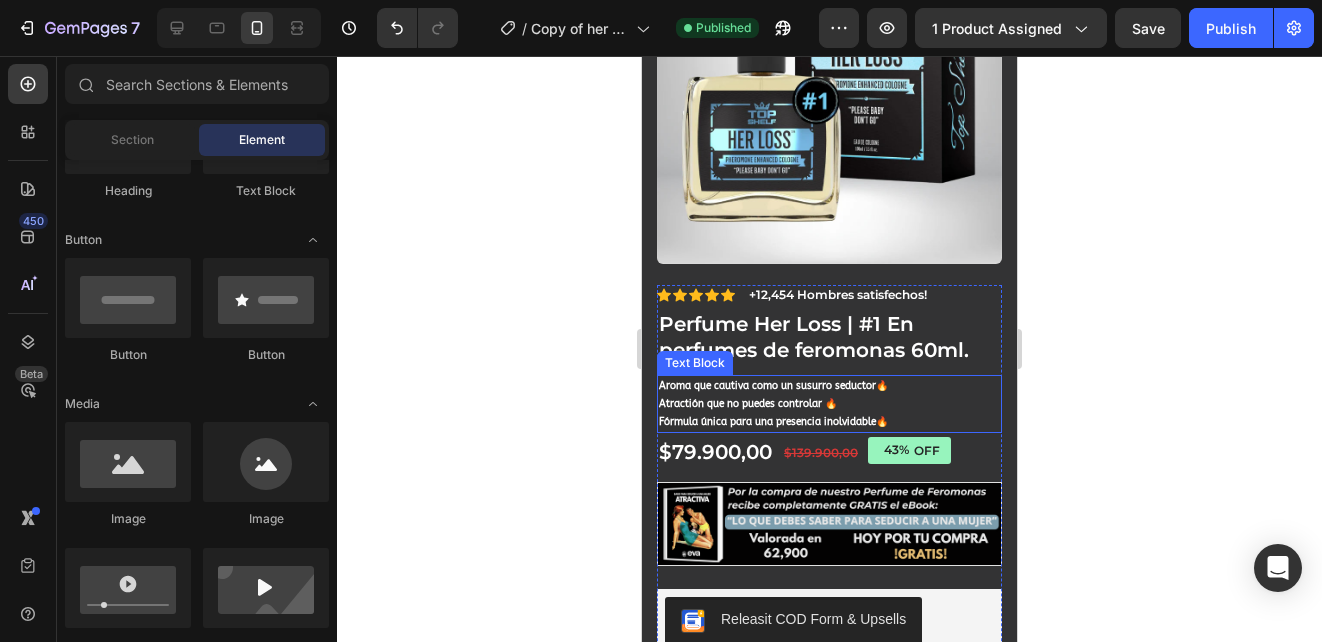 click 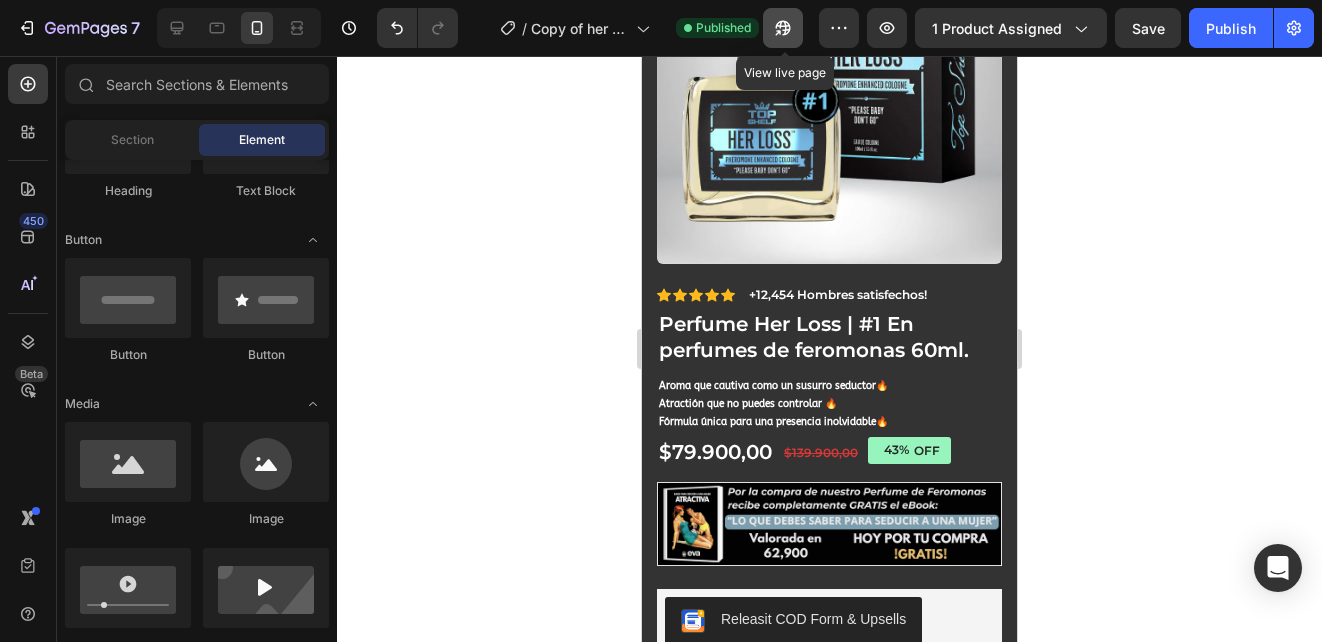 click 